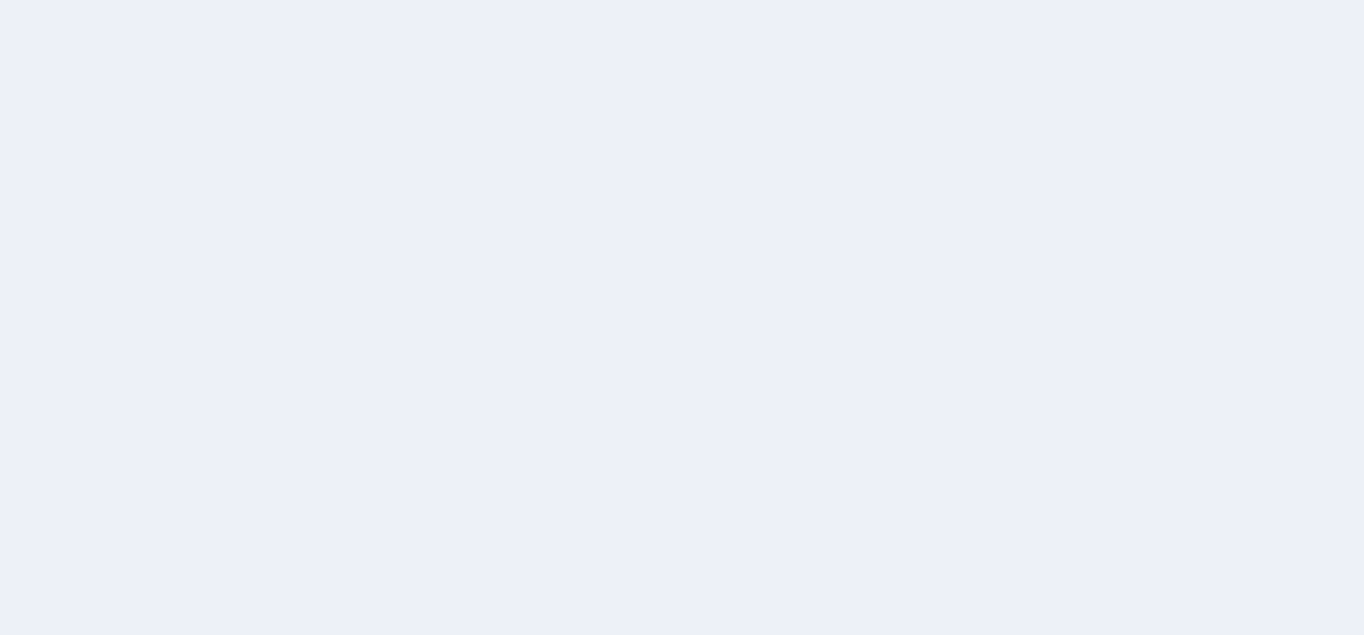 scroll, scrollTop: 0, scrollLeft: 0, axis: both 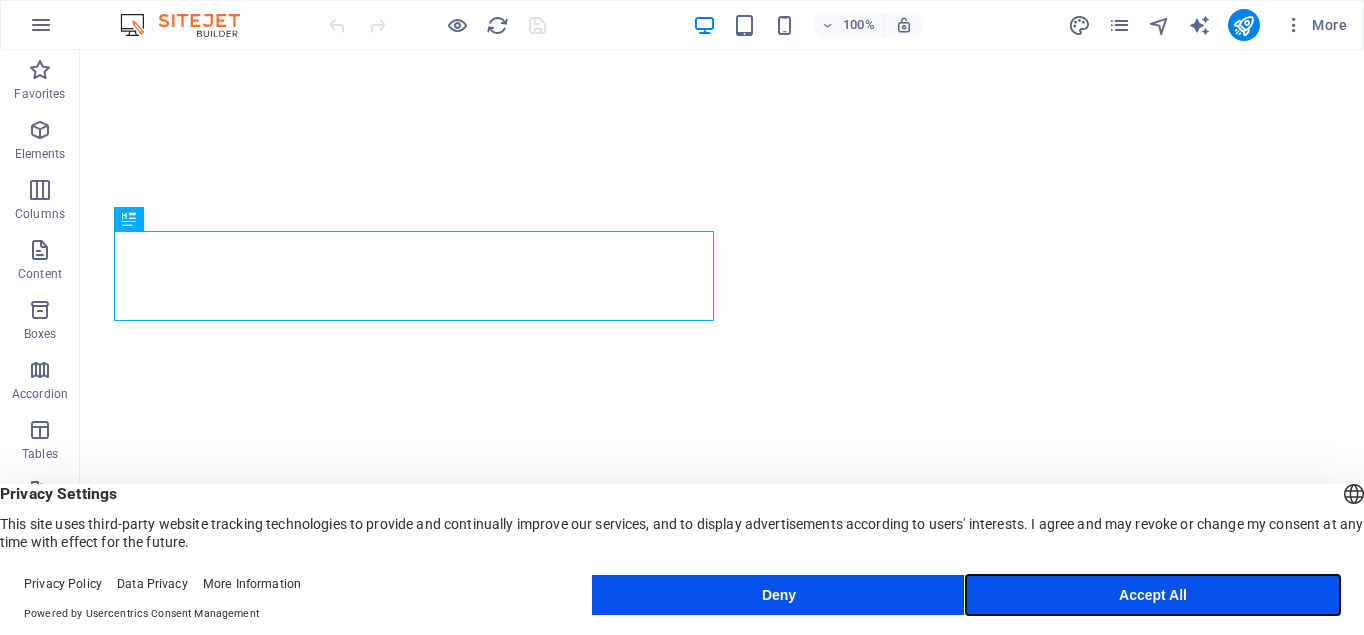 click on "Accept All" at bounding box center [1153, 595] 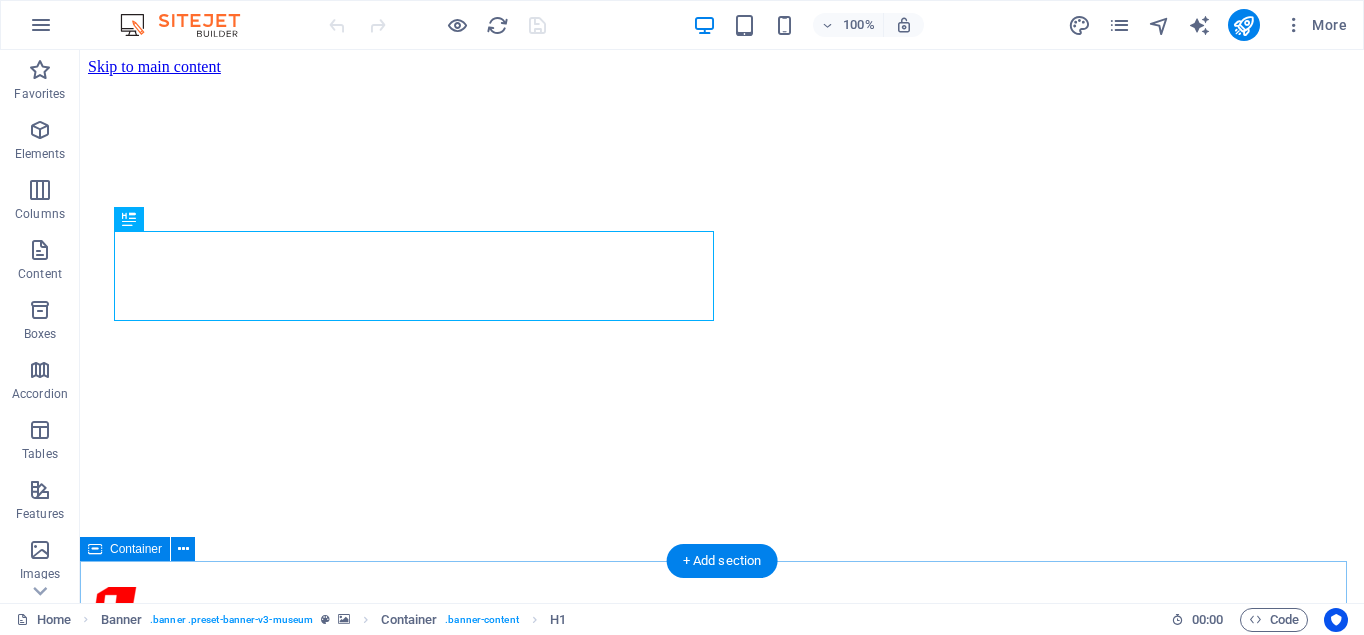 scroll, scrollTop: 0, scrollLeft: 0, axis: both 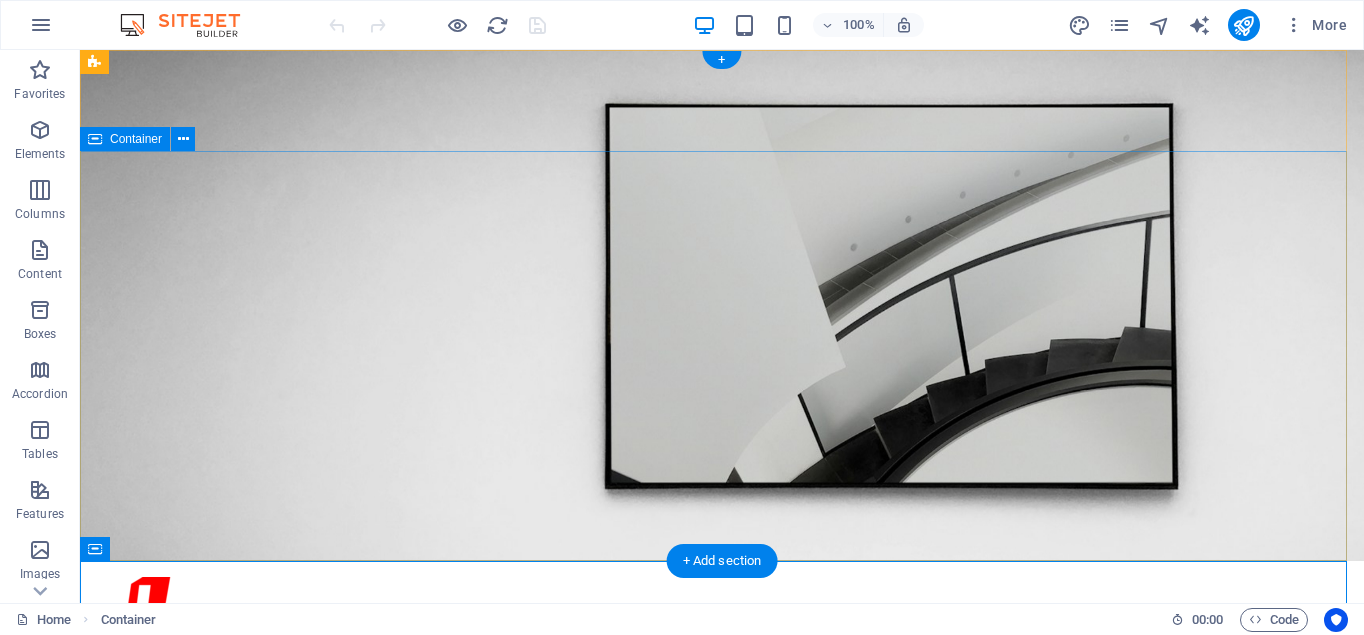 click at bounding box center [722, 1022] 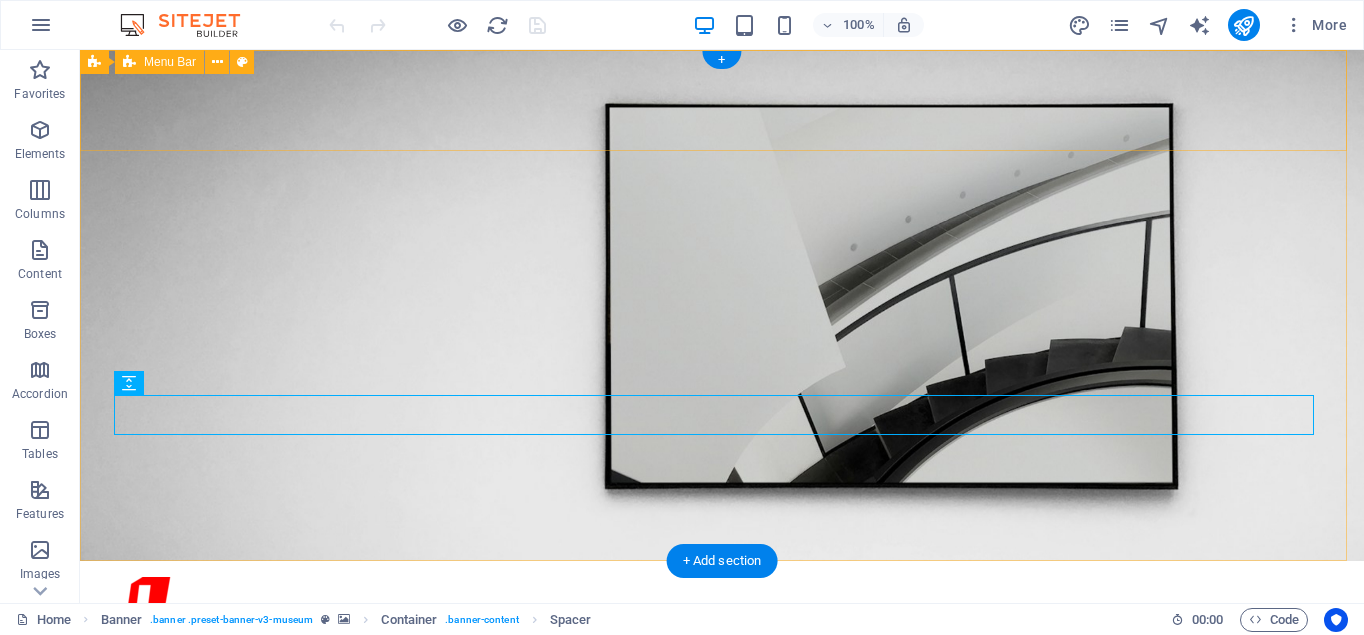 click on "100% More" at bounding box center (682, 25) 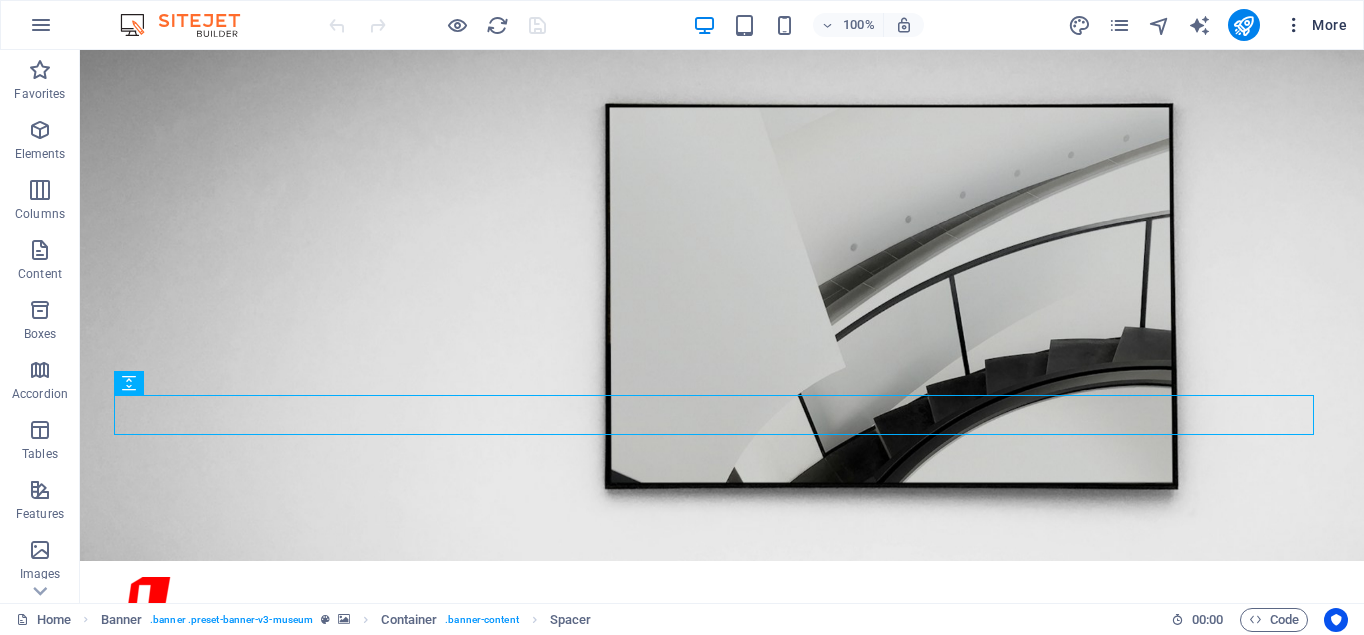 click on "More" at bounding box center (1315, 25) 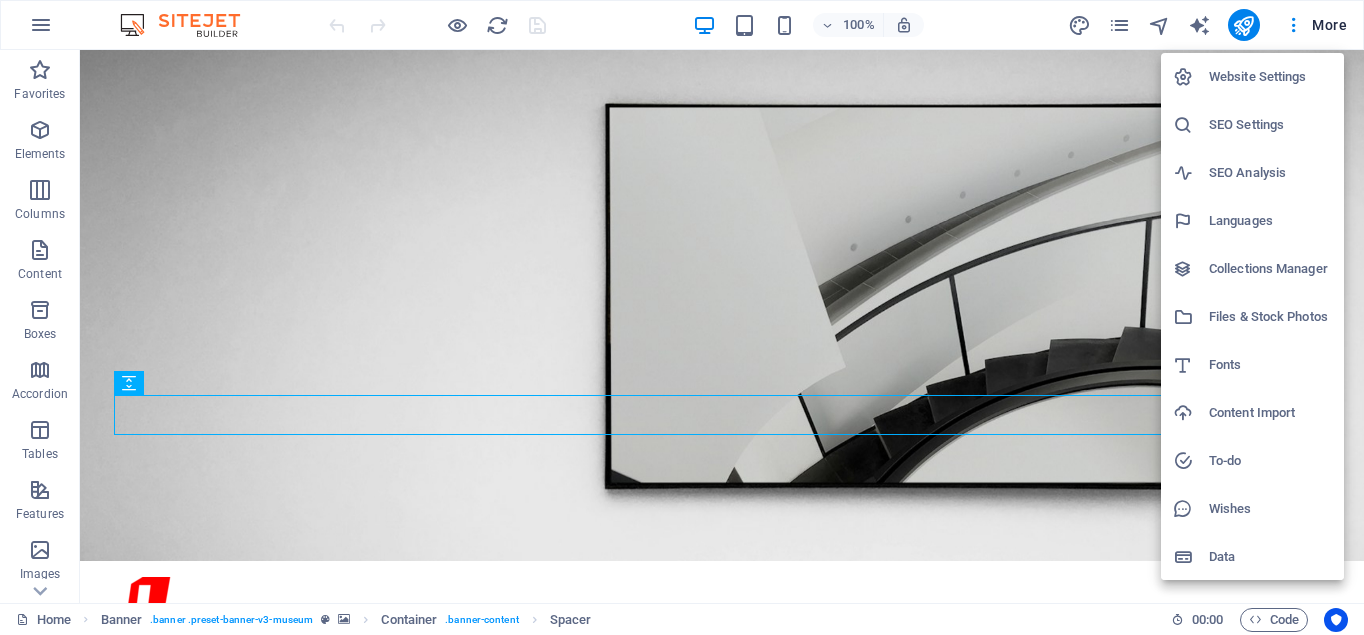 click on "Collections Manager" at bounding box center [1270, 269] 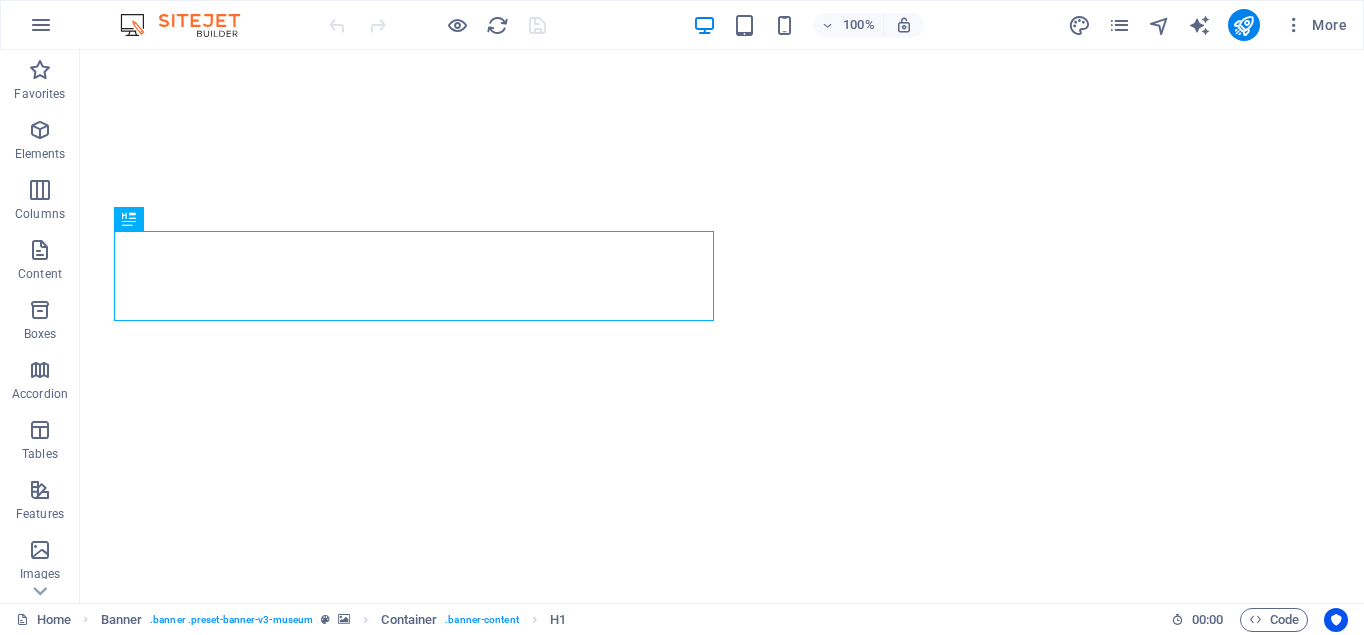 scroll, scrollTop: 0, scrollLeft: 0, axis: both 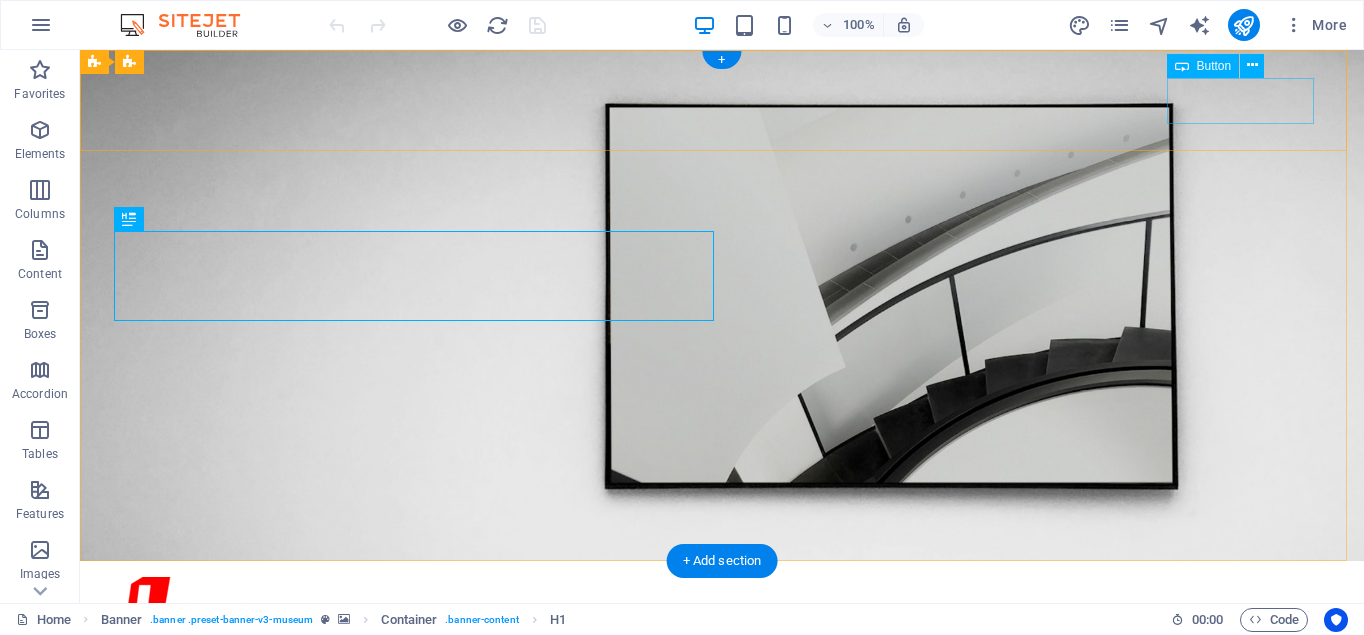 click on "Explore" at bounding box center (722, 719) 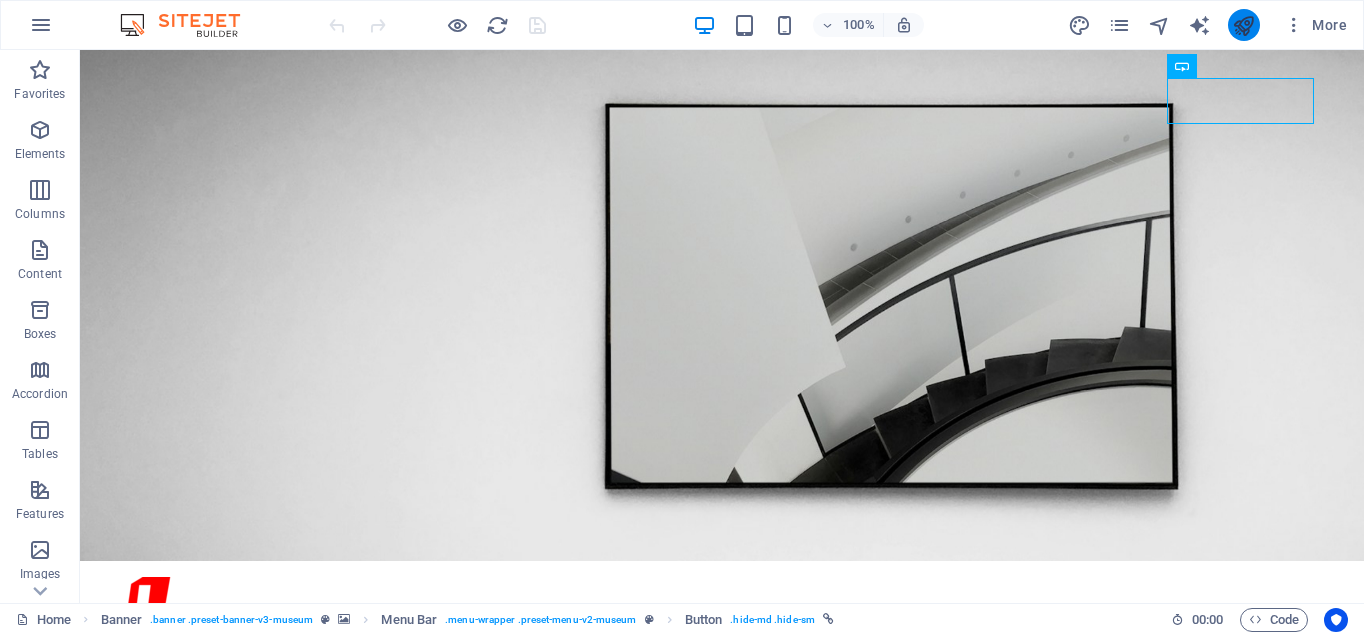 click at bounding box center [1243, 25] 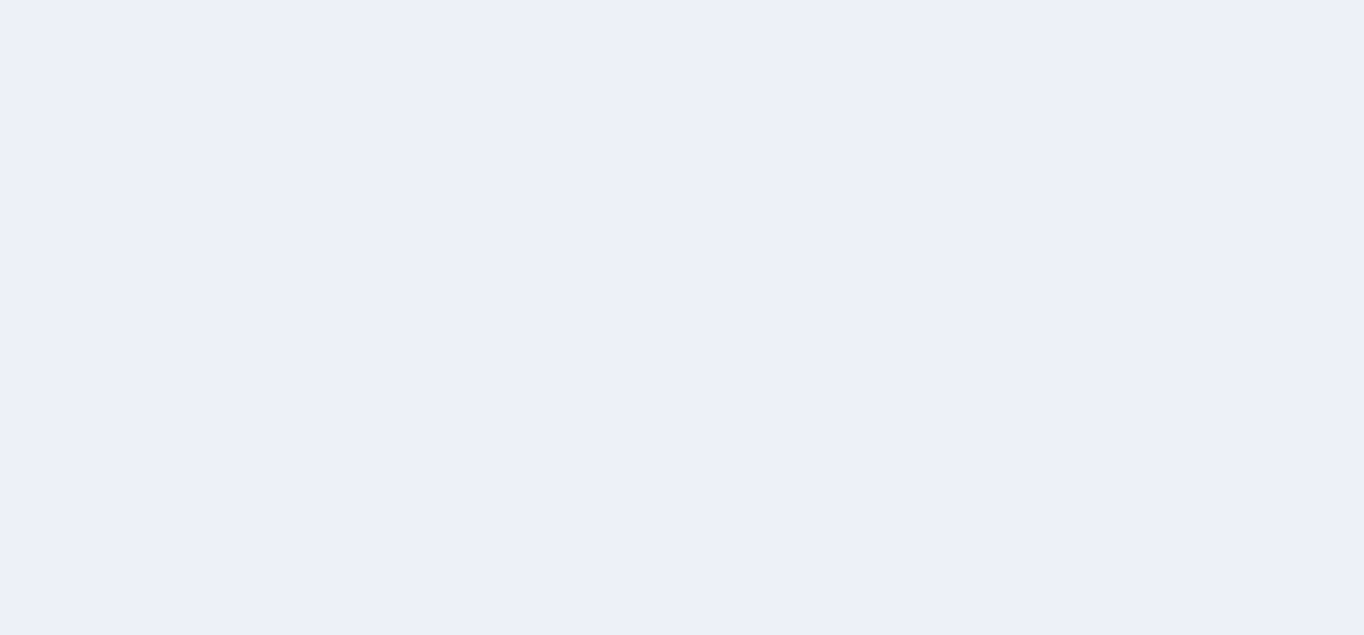 scroll, scrollTop: 0, scrollLeft: 0, axis: both 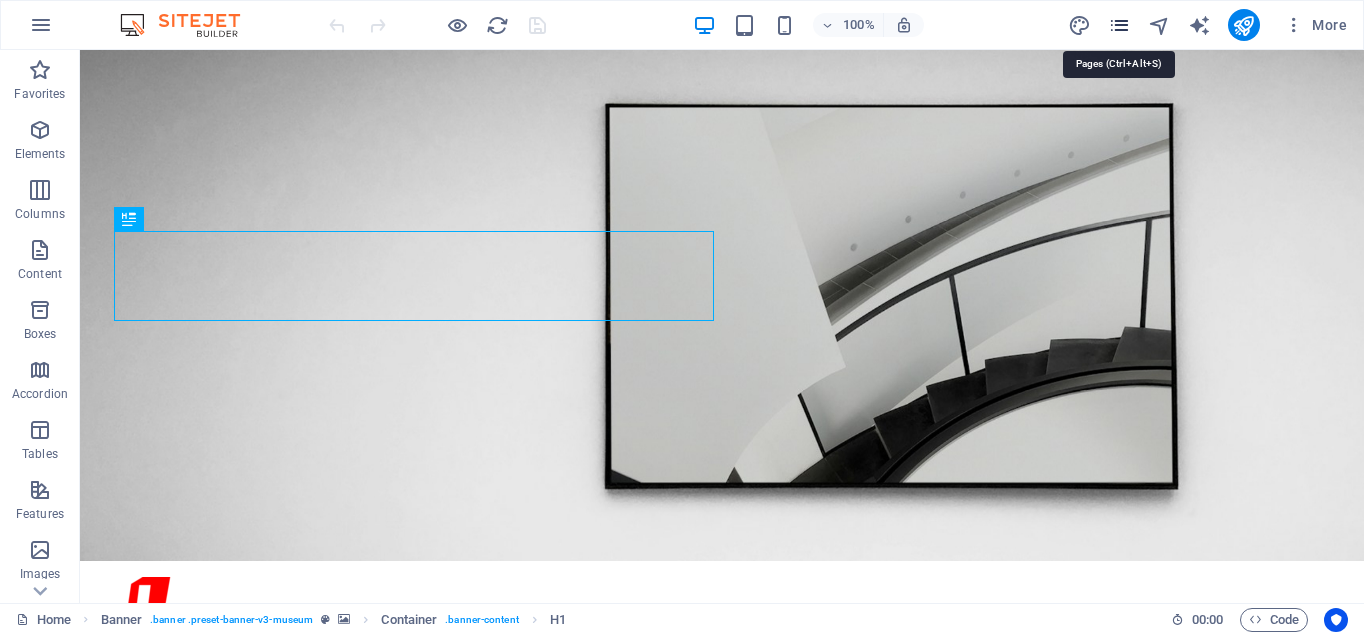 click at bounding box center [1119, 25] 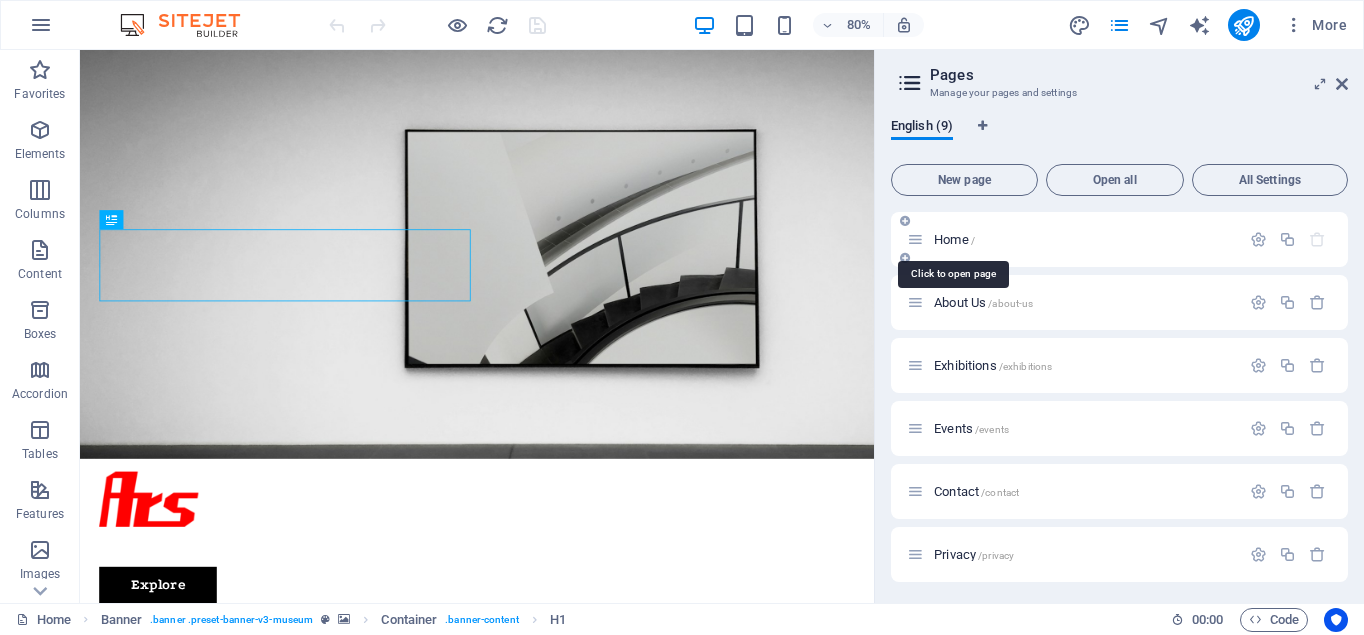 click on "Home /" at bounding box center [954, 239] 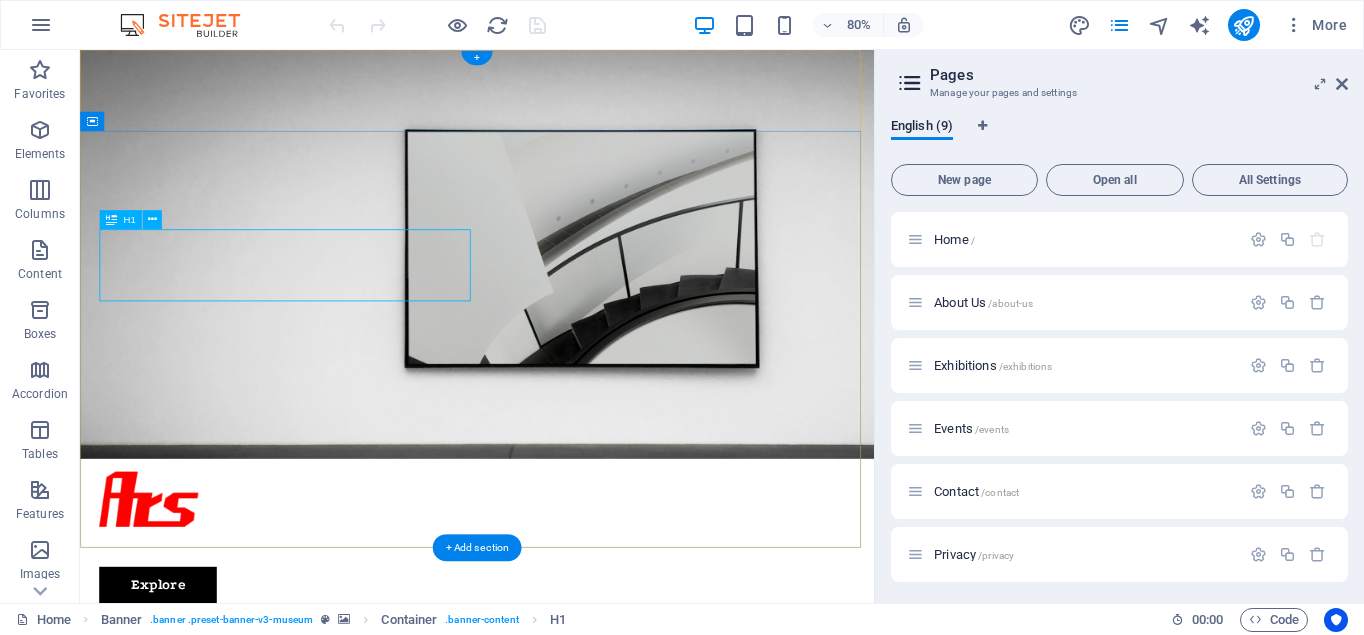 click on "SEDOT WC" at bounding box center [576, 883] 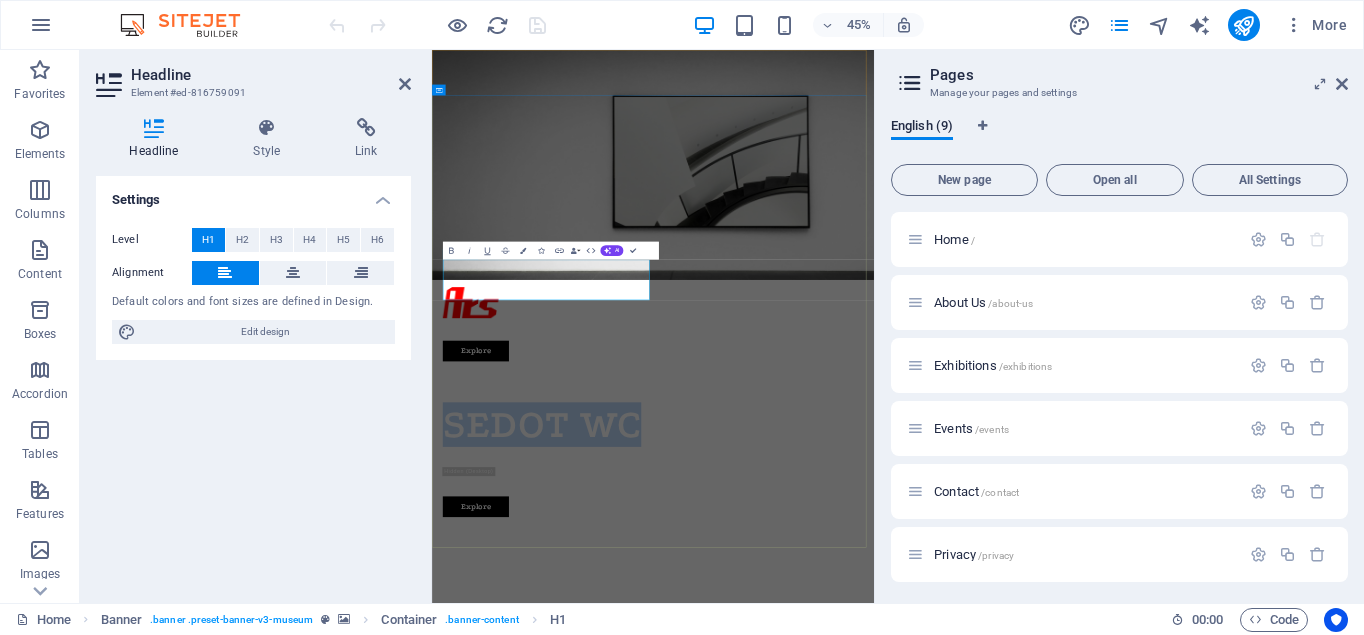 click on "SEDOT WC" at bounding box center [676, 882] 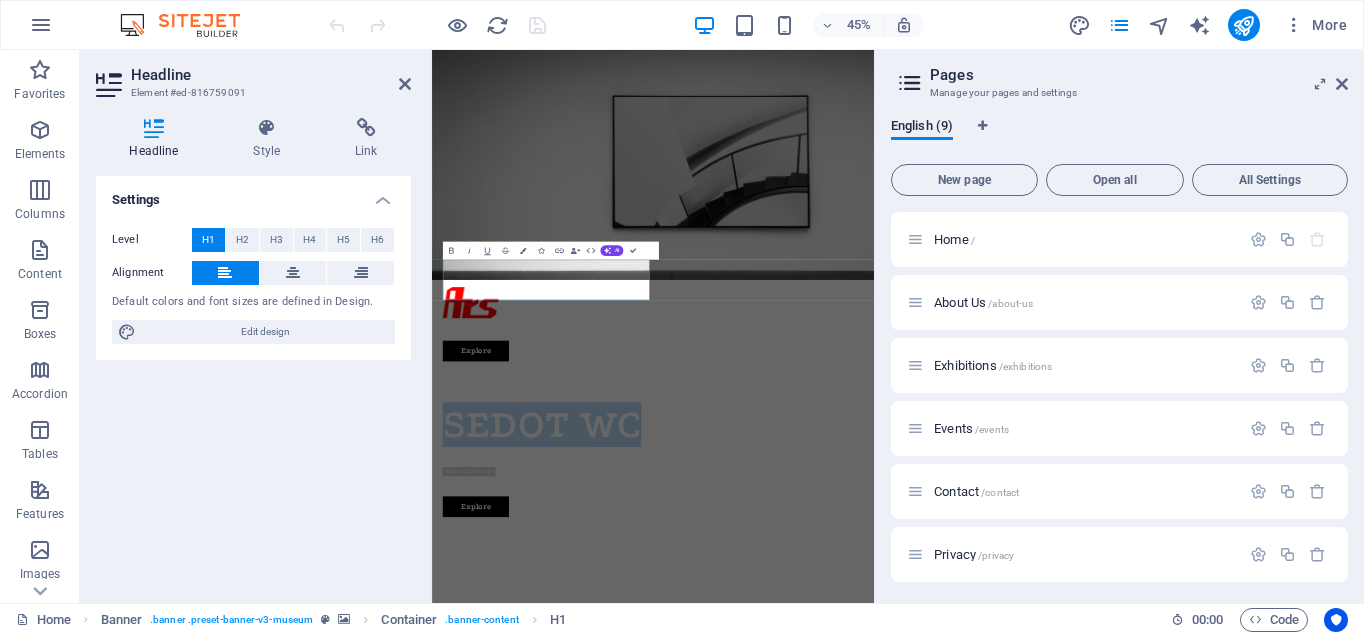 drag, startPoint x: 894, startPoint y: 556, endPoint x: 229, endPoint y: 516, distance: 666.2019 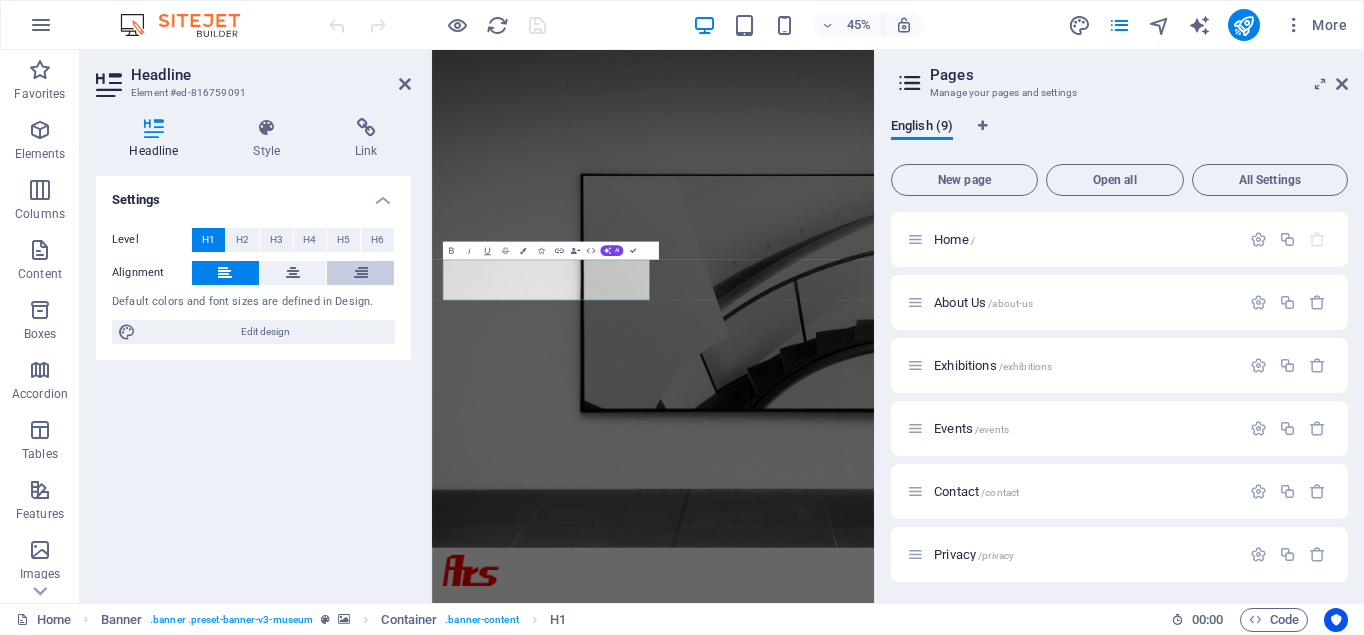 type 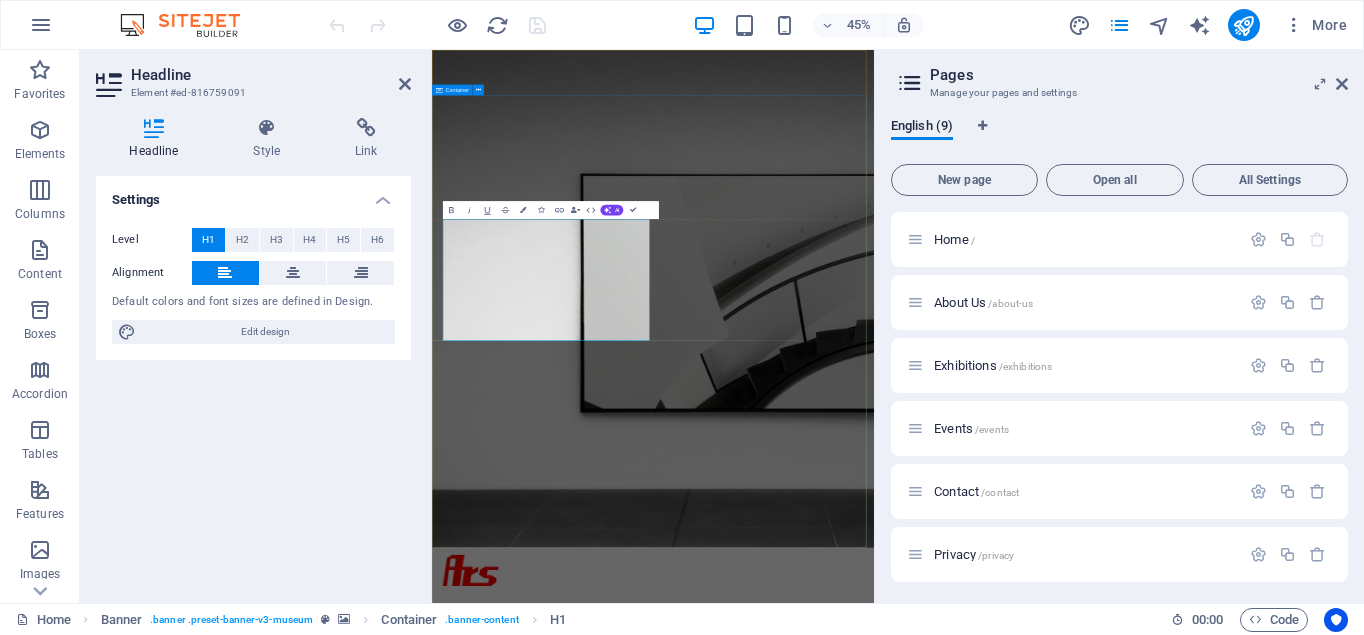 click on "[COMPANY] Lorem ipsum dolor sit amet, consectetur adipiscing elit, sed do eiusmod tempor incididunt ut labore Lorem ipsum dolor sit amet, consectetur adipiscing elit, sed do eiusmod tempor incididunt ut labore Explore" at bounding box center [923, 1603] 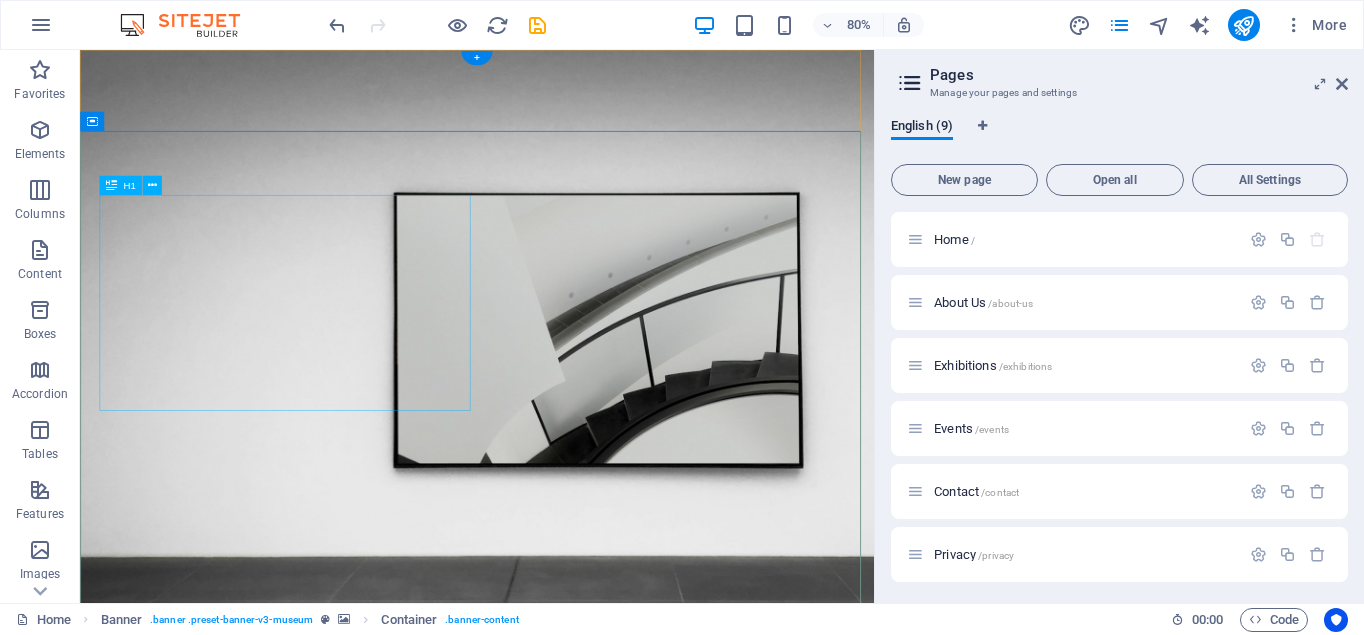 click on "[COMPANY] Jaya Mandiri" at bounding box center (576, 1134) 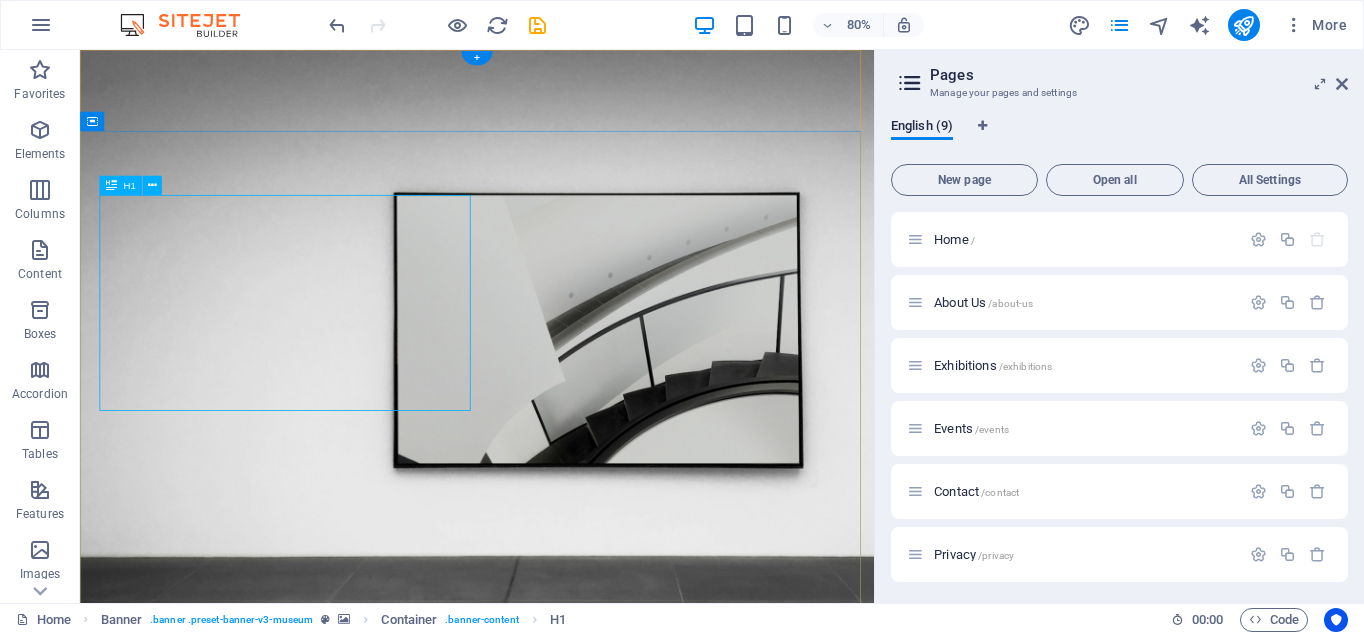 click on "[COMPANY] Jaya Mandiri" at bounding box center [576, 1134] 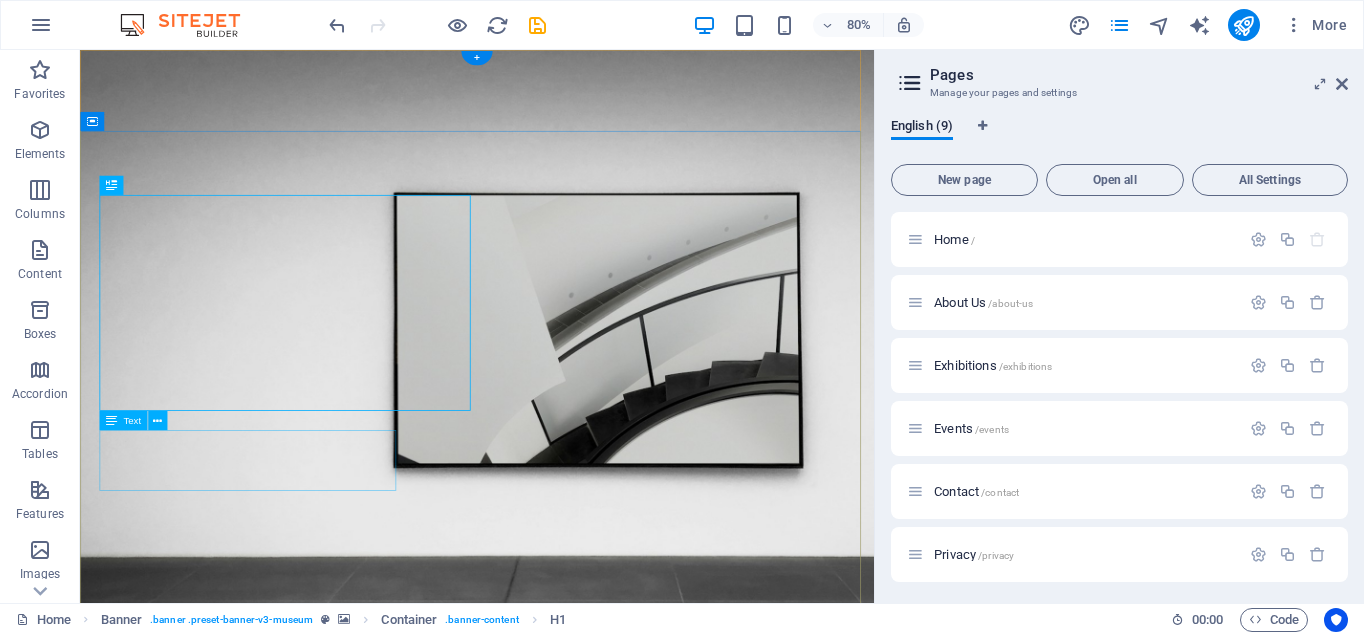 click on "Lorem ipsum dolor sit amet, consectetur adipiscing elit, sed do eiusmod tempor incididunt ut labore" at bounding box center [576, 1260] 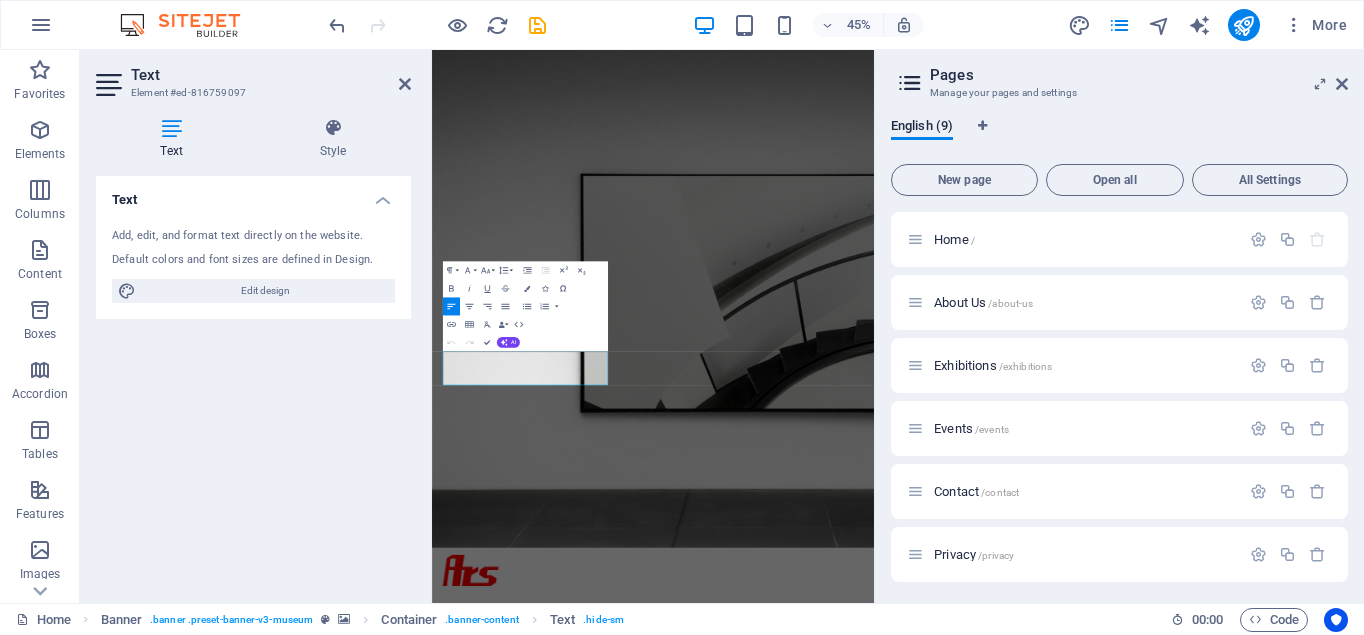 drag, startPoint x: 803, startPoint y: 778, endPoint x: 394, endPoint y: 709, distance: 414.77945 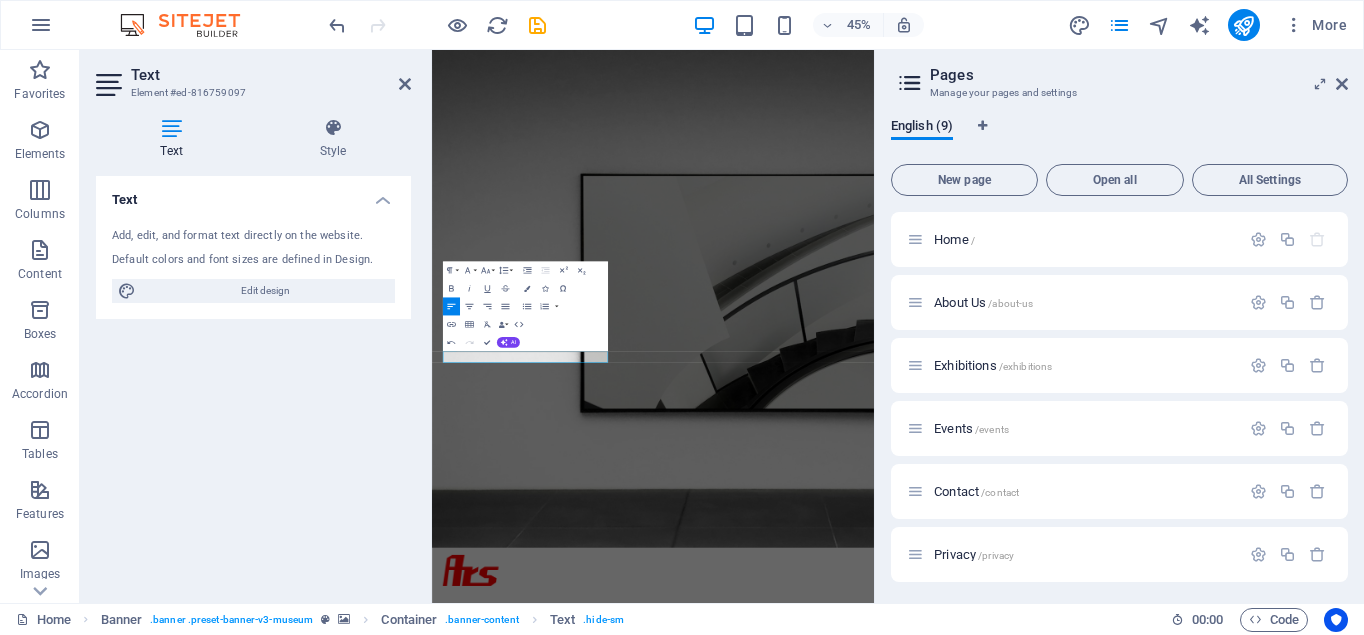 type 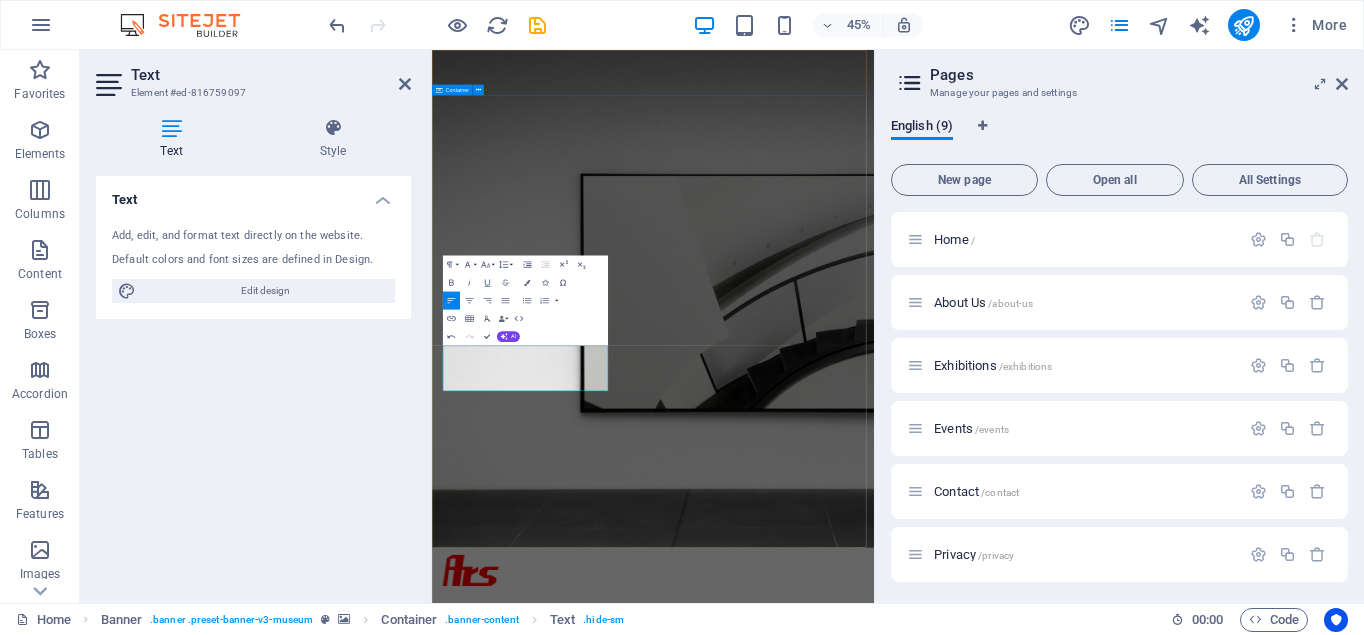 click on "[COMPANY] Layanan sedot WC cepat, bersih & terpercaya. Siap 24 jam bantu Anda atasi WC mampet, penug, dan masalah sanitasi lainnya ! Lorem ipsum dolor sit amet, consectetur adipiscing elit, sed do eiusmod tempor incididunt ut labore Explore" at bounding box center [923, 1616] 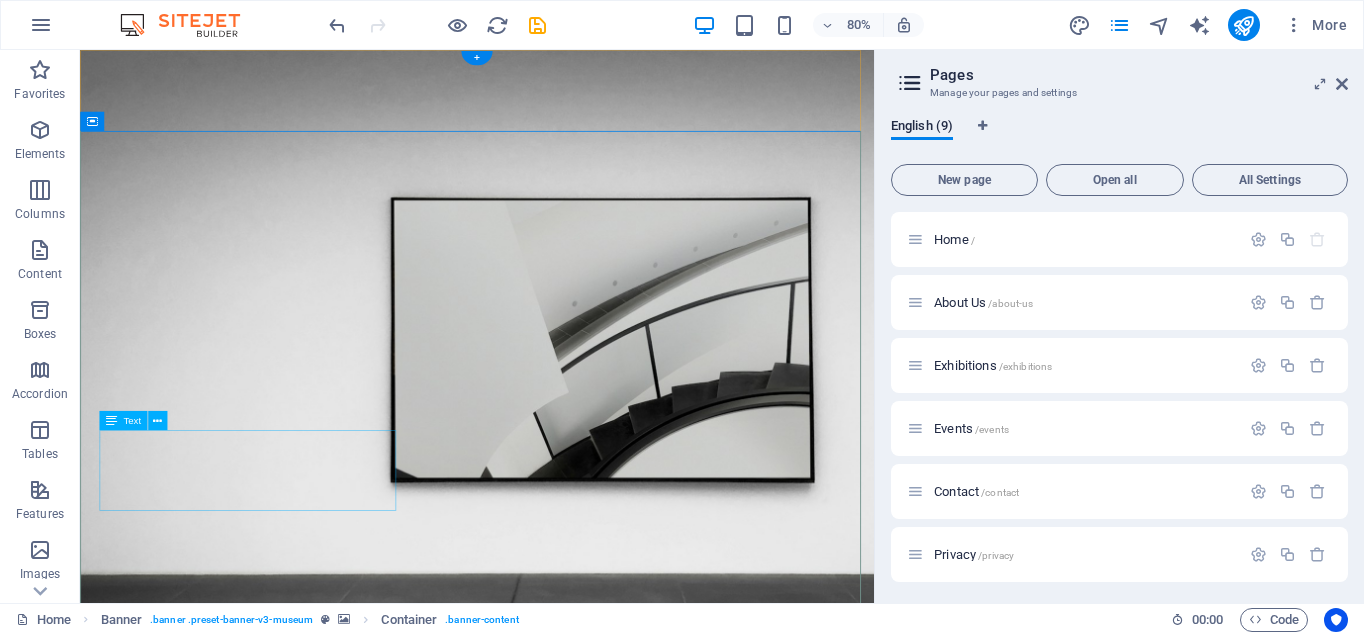 click on "Layanan sedot WC cepat, bersih & terpercaya. Siap 24 jam bantu Anda atasi WC mampet, penug, dan masalah sanitasi lainnya !" at bounding box center [576, 1298] 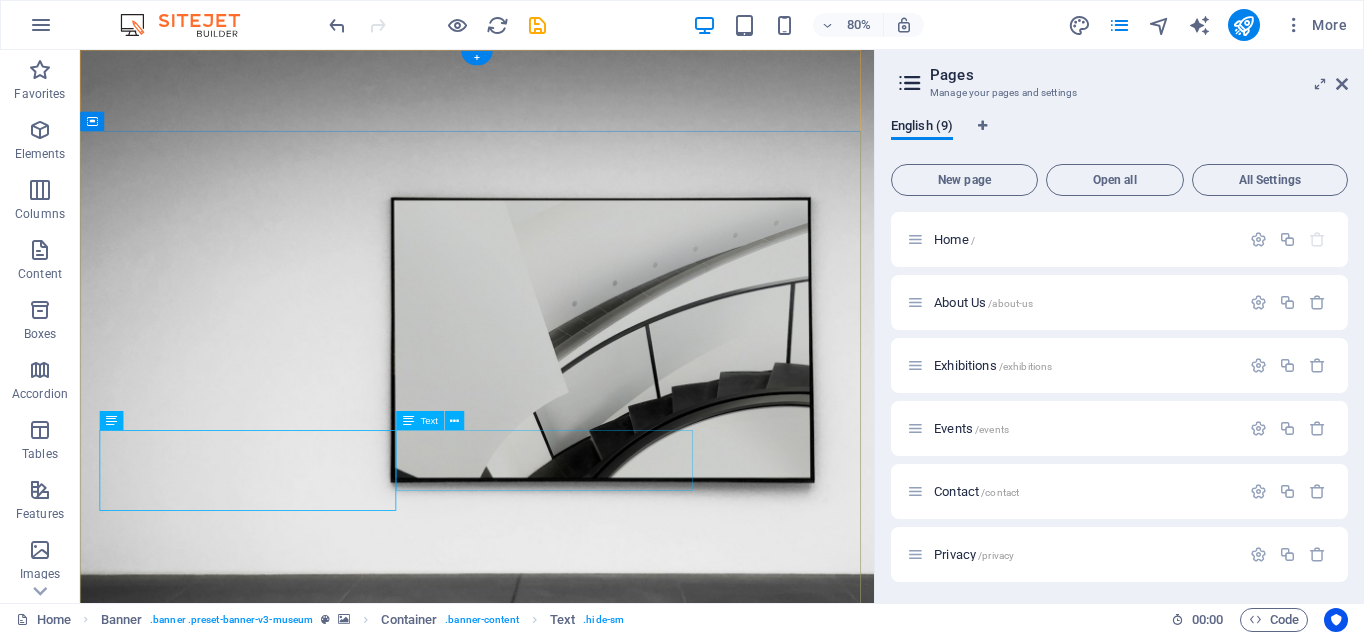 click on "Lorem ipsum dolor sit amet, consectetur adipiscing elit, sed do eiusmod tempor incididunt ut labore" at bounding box center [576, 1335] 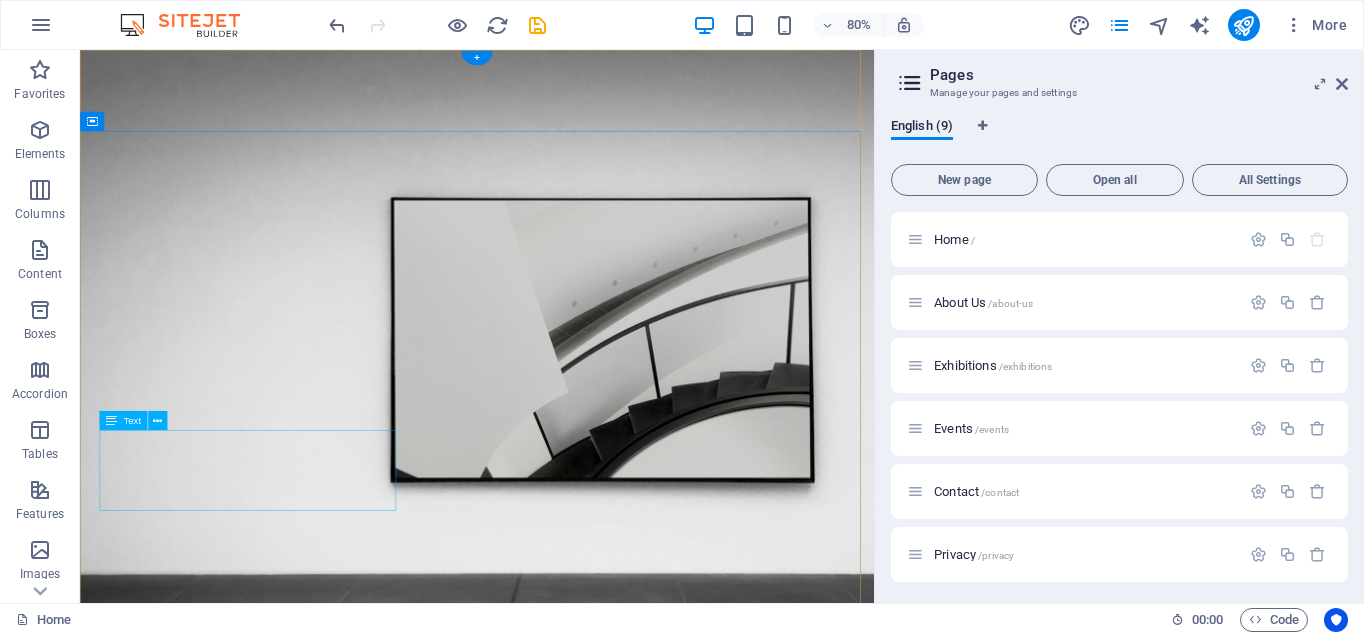 click on "Layanan sedot WC cepat, bersih & terpercaya. Siap 24 jam bantu Anda atasi WC mampet, penug, dan masalah sanitasi lainnya !" at bounding box center [576, 1298] 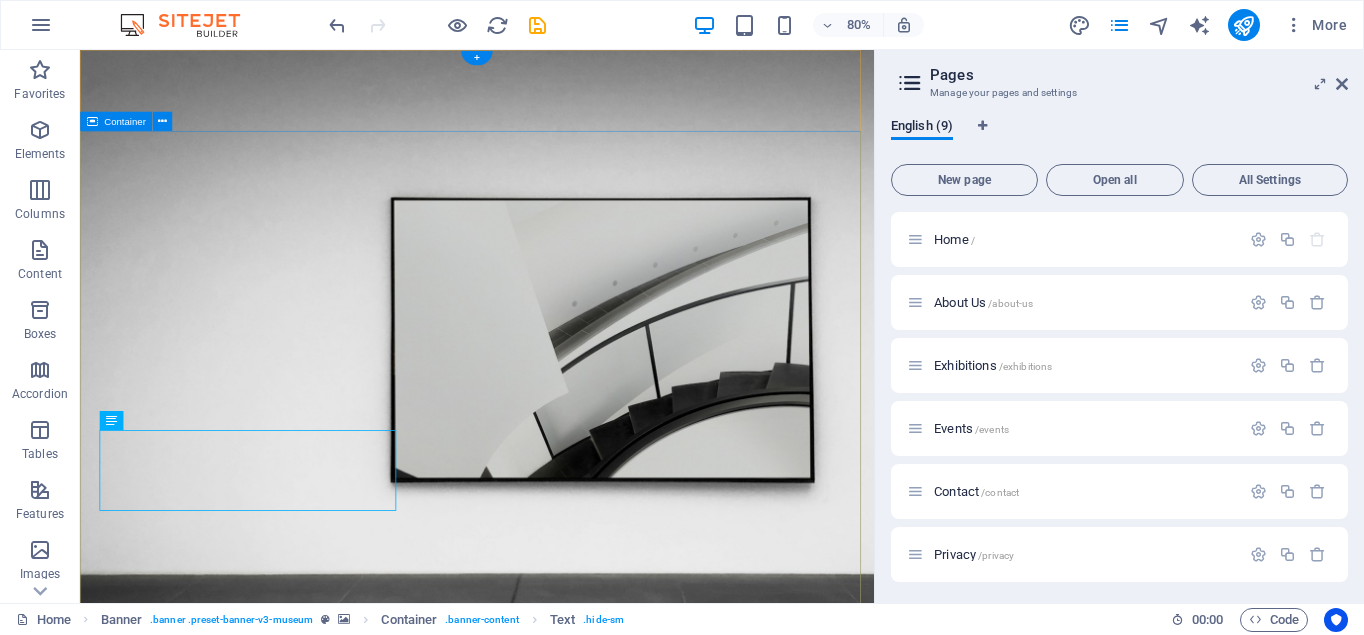 click on "[COMPANY] Layanan sedot WC cepat, bersih & terpercaya. Siap 24 jam bantu Anda atasi WC mampet, penug, dan masalah sanitasi lainnya ! Explore" at bounding box center [576, 1239] 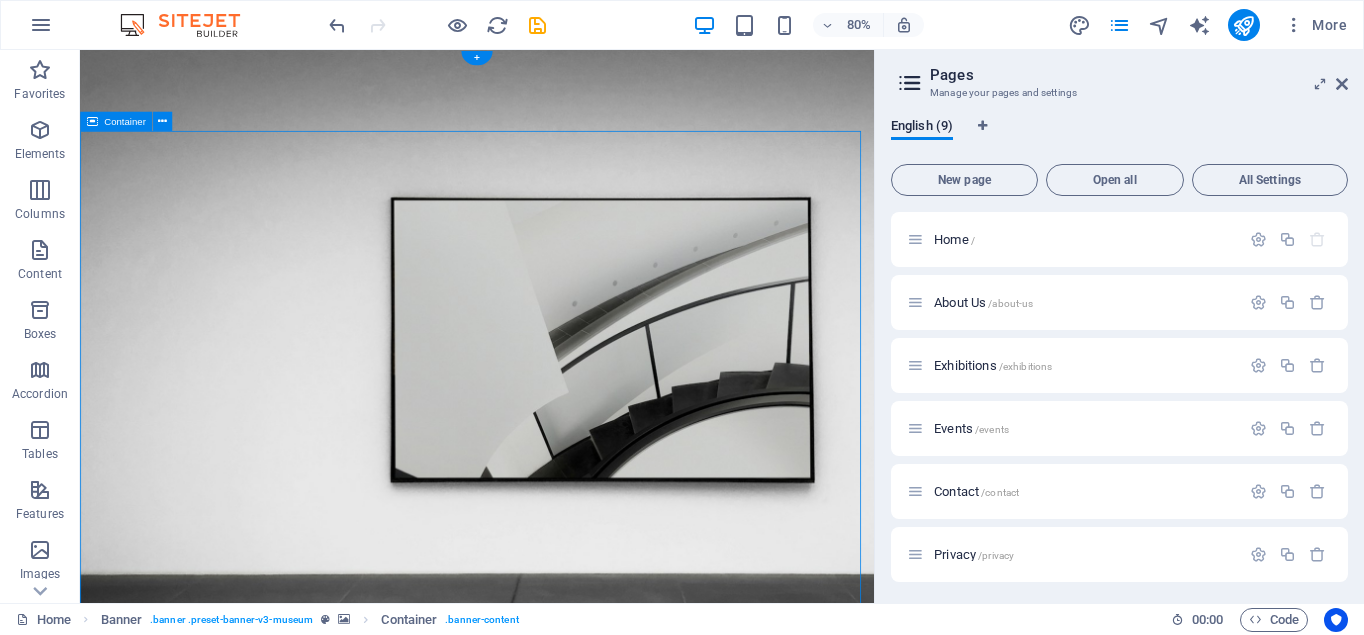 click on "[COMPANY] Layanan sedot WC cepat, bersih & terpercaya. Siap 24 jam bantu Anda atasi WC mampet, penug, dan masalah sanitasi lainnya ! Explore" at bounding box center (576, 1239) 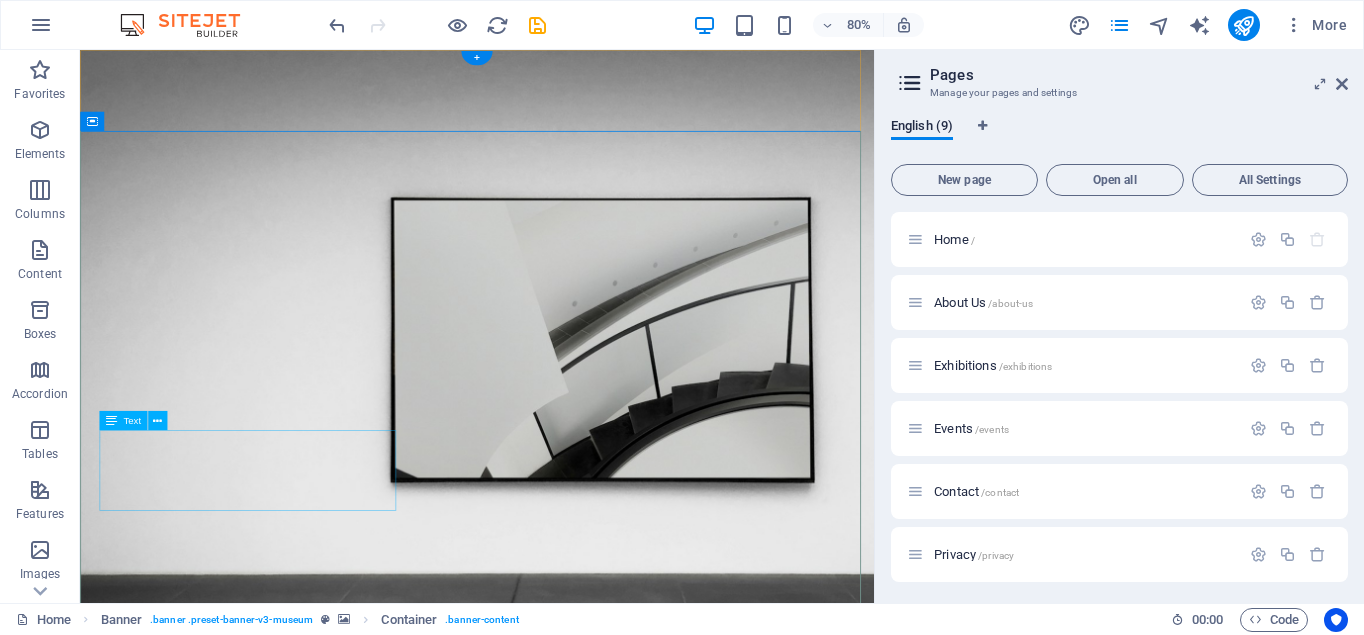 click on "Layanan sedot WC cepat, bersih & terpercaya. Siap 24 jam bantu Anda atasi WC mampet, penug, dan masalah sanitasi lainnya !" at bounding box center (576, 1298) 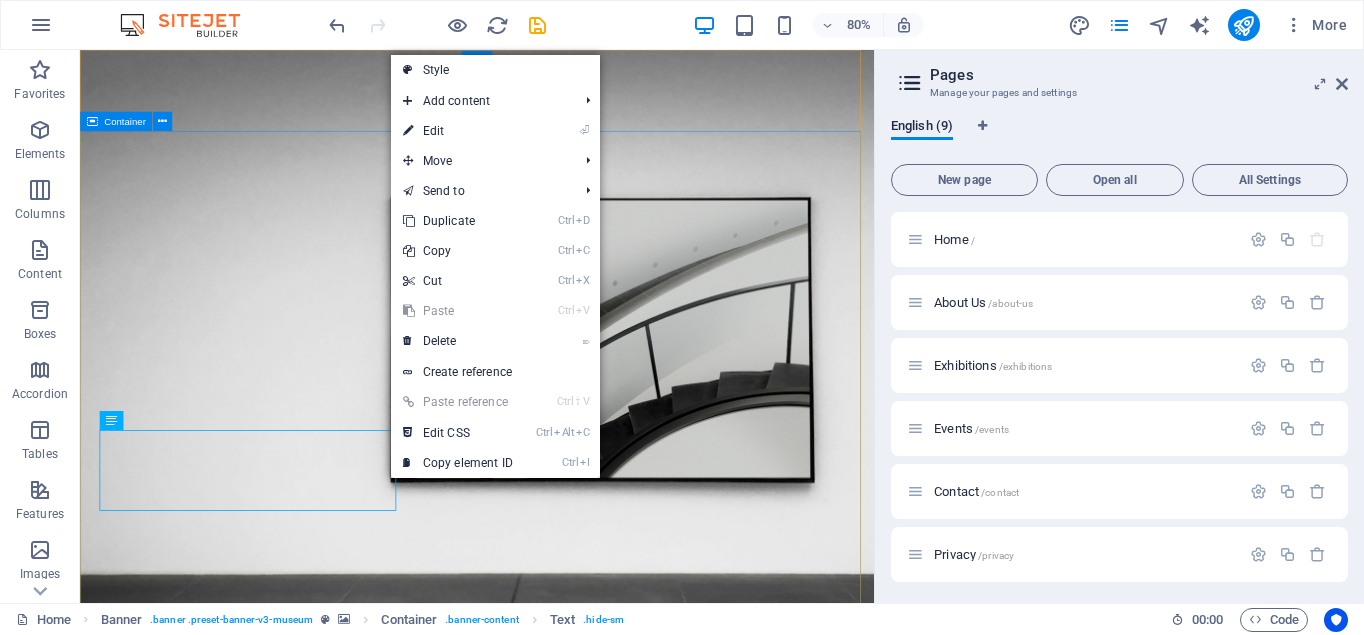 click on "[COMPANY] Layanan sedot WC cepat, bersih & terpercaya. Siap 24 jam bantu Anda atasi WC mampet, penug, dan masalah sanitasi lainnya ! Explore" at bounding box center [576, 1239] 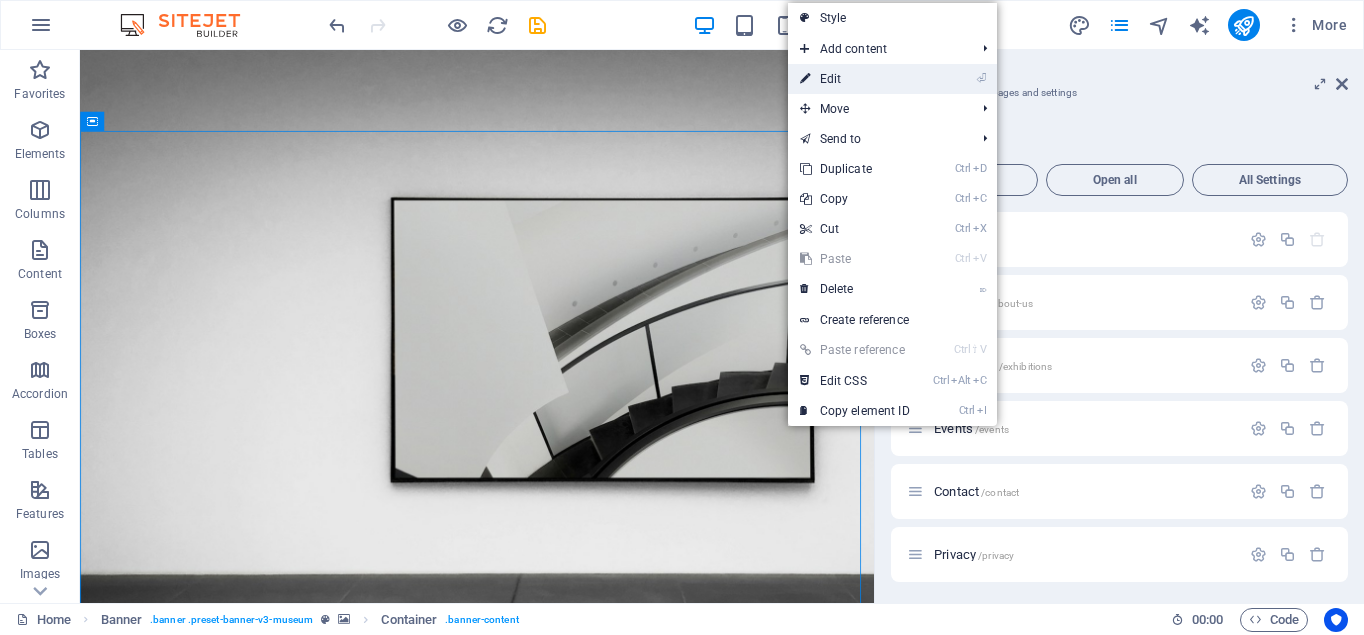 click on "⏎  Edit" at bounding box center [855, 79] 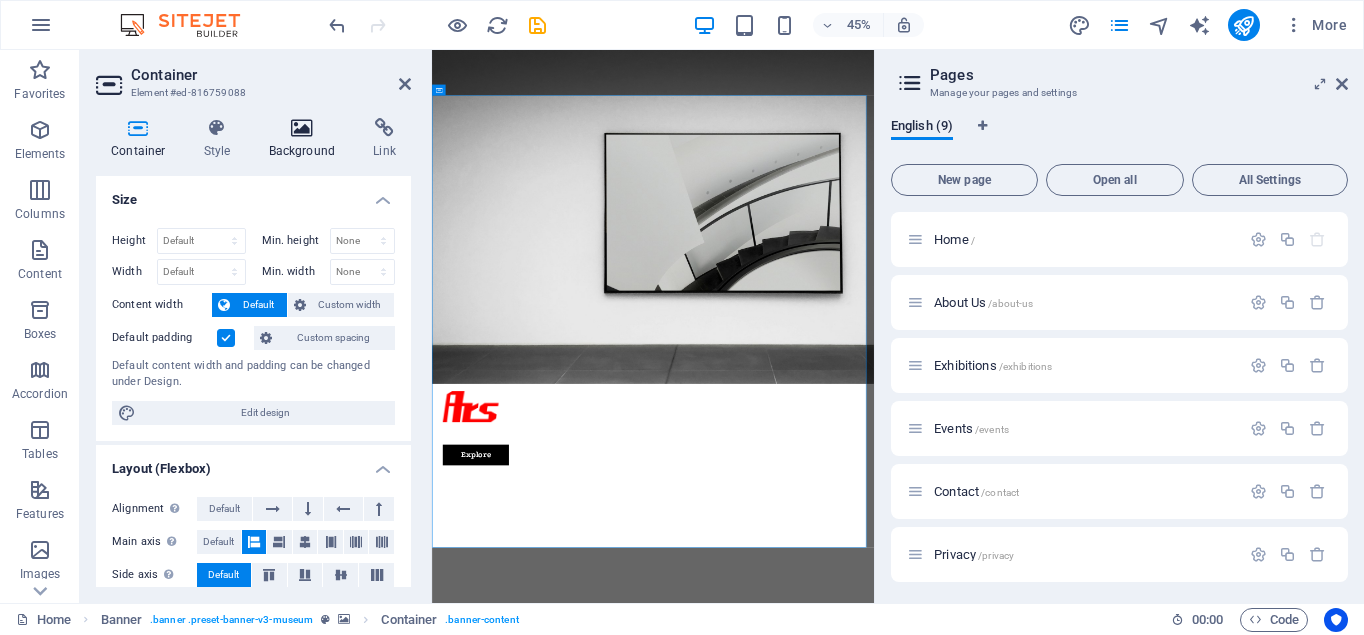 click at bounding box center (302, 128) 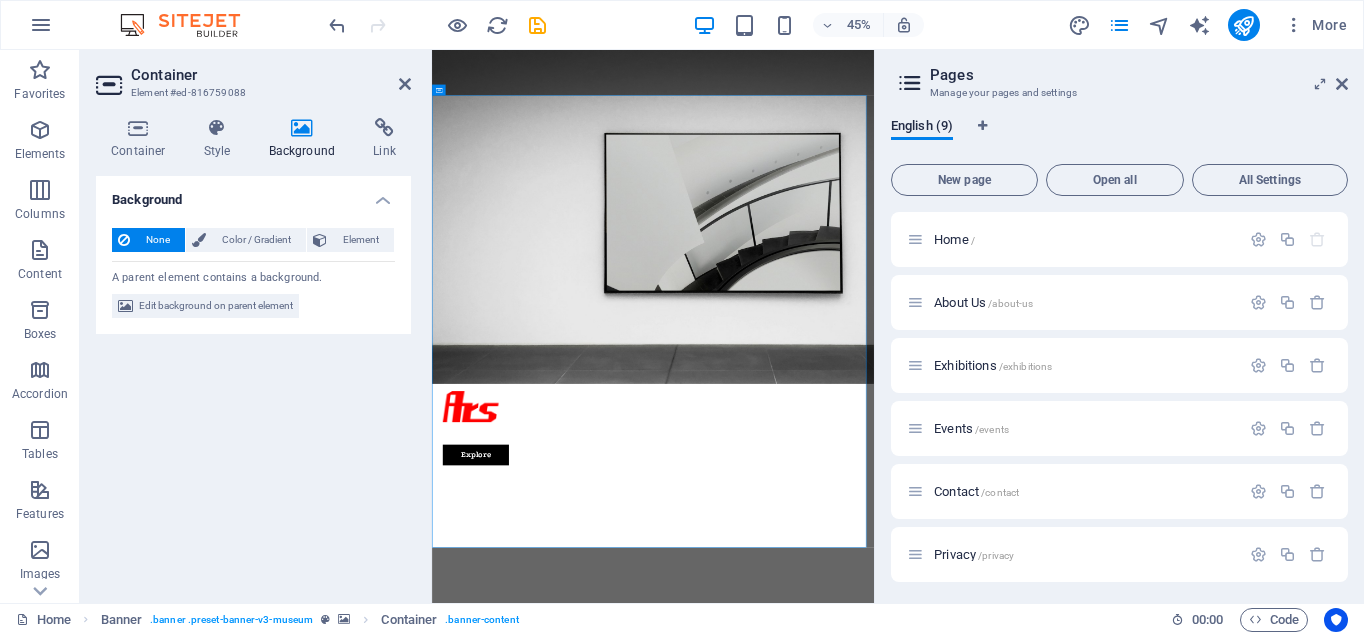 click on "Background" at bounding box center [306, 139] 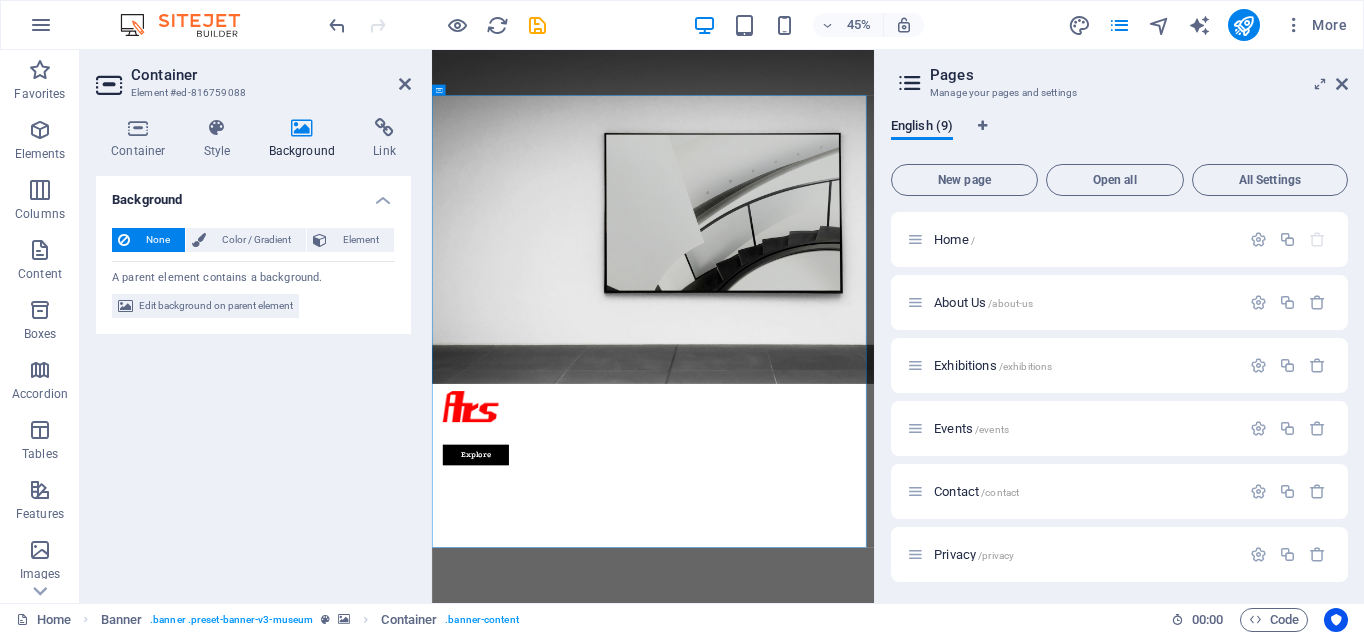 click at bounding box center (302, 128) 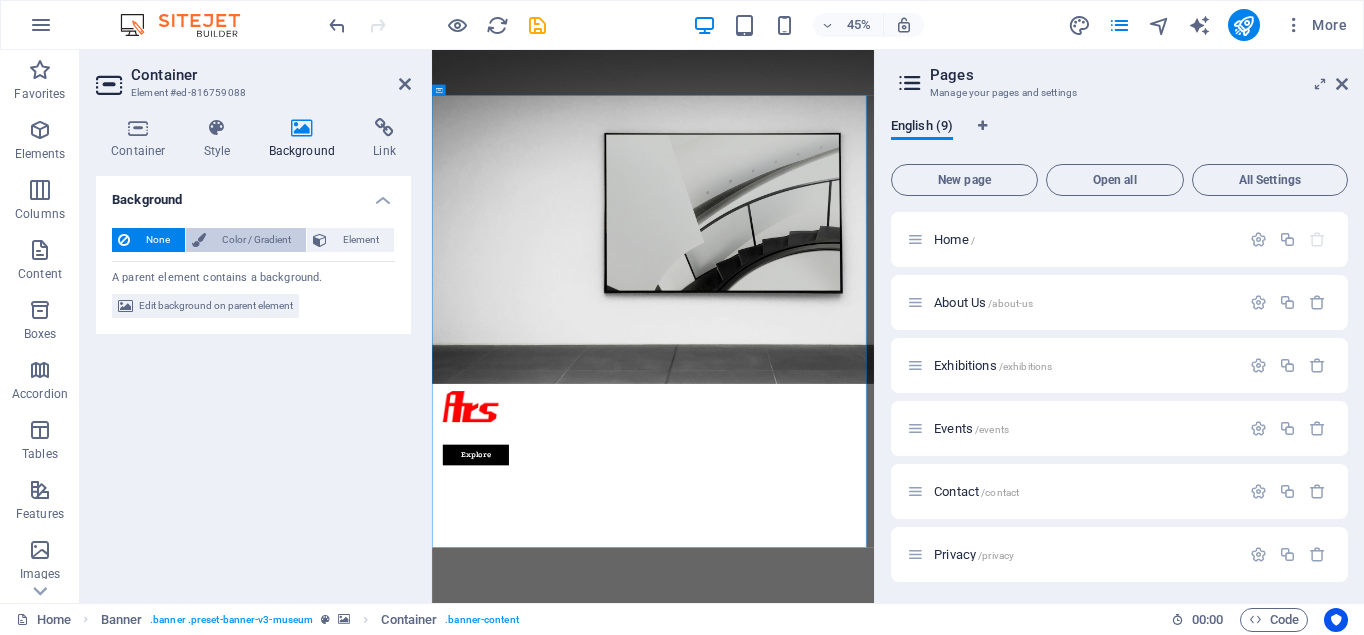 click on "Color / Gradient" at bounding box center [256, 240] 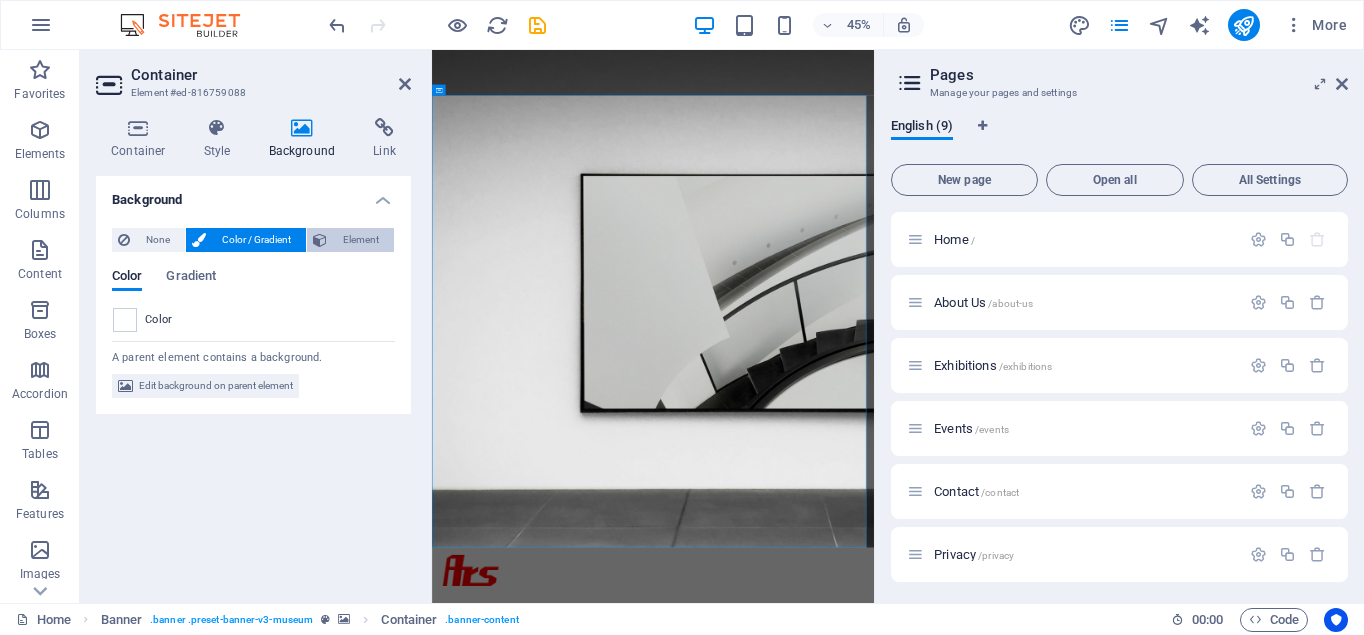 click on "Element" at bounding box center (350, 240) 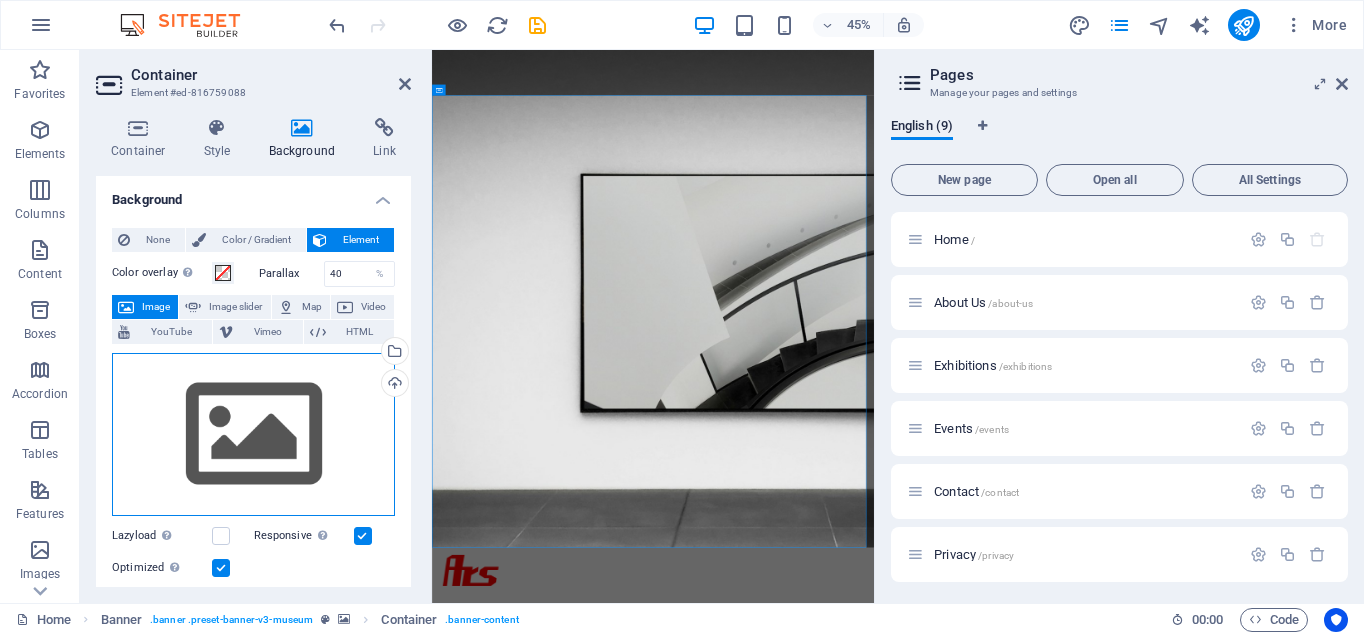 click on "Drag files here, click to choose files or select files from Files or our free stock photos & videos" at bounding box center [253, 435] 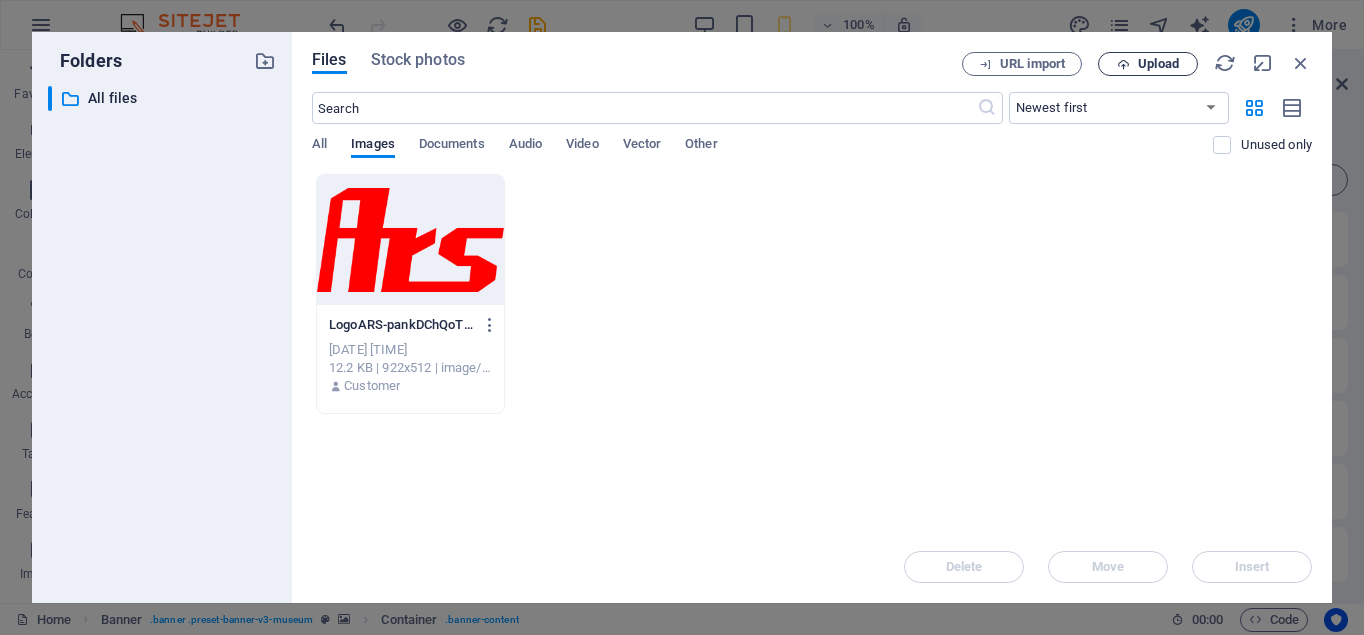 click on "Upload" at bounding box center [1148, 64] 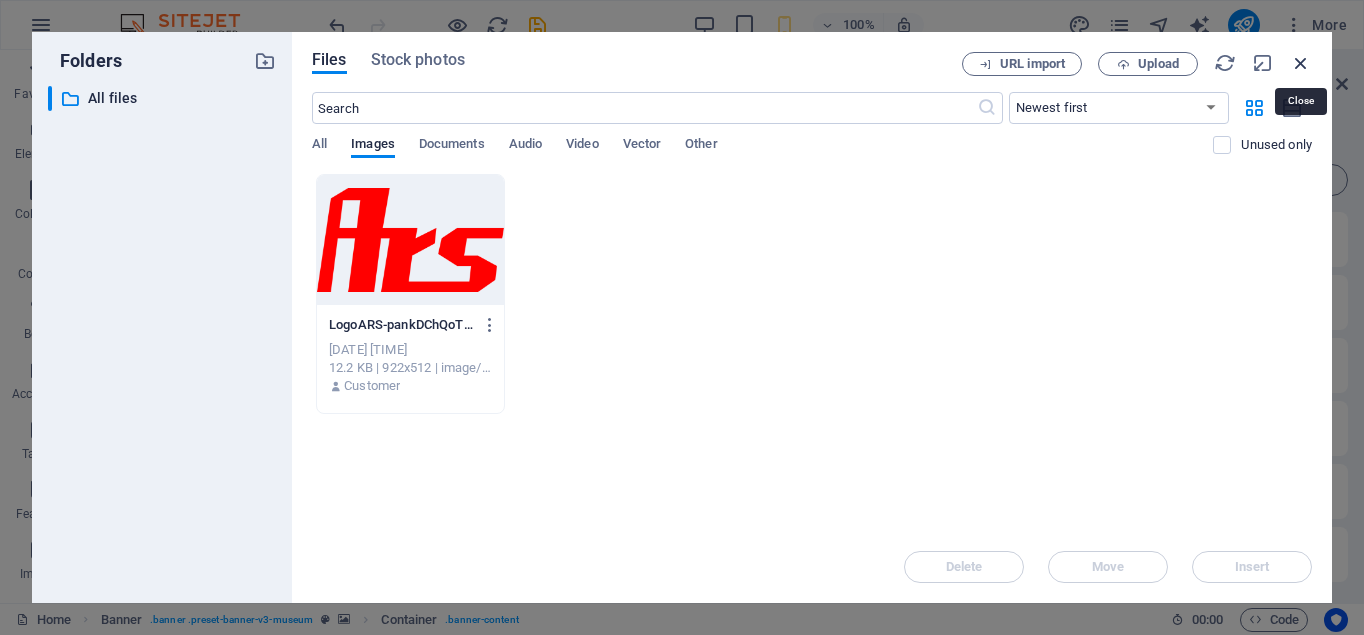 click at bounding box center [1301, 63] 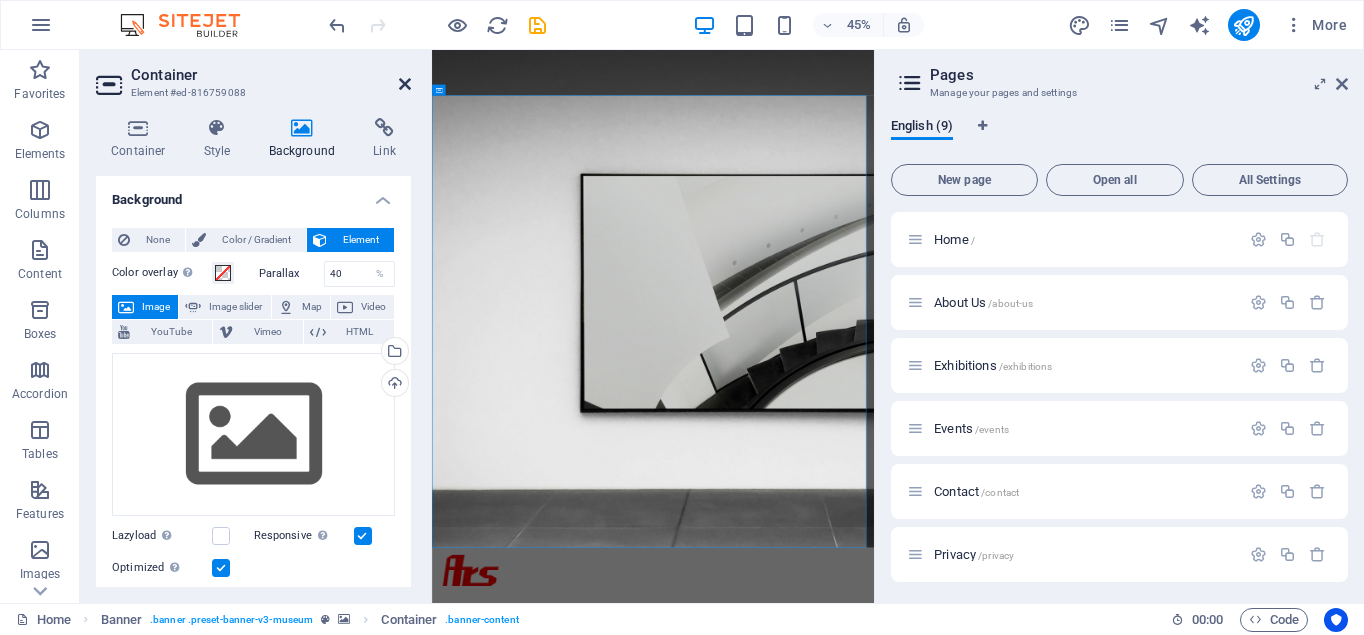 click at bounding box center [405, 84] 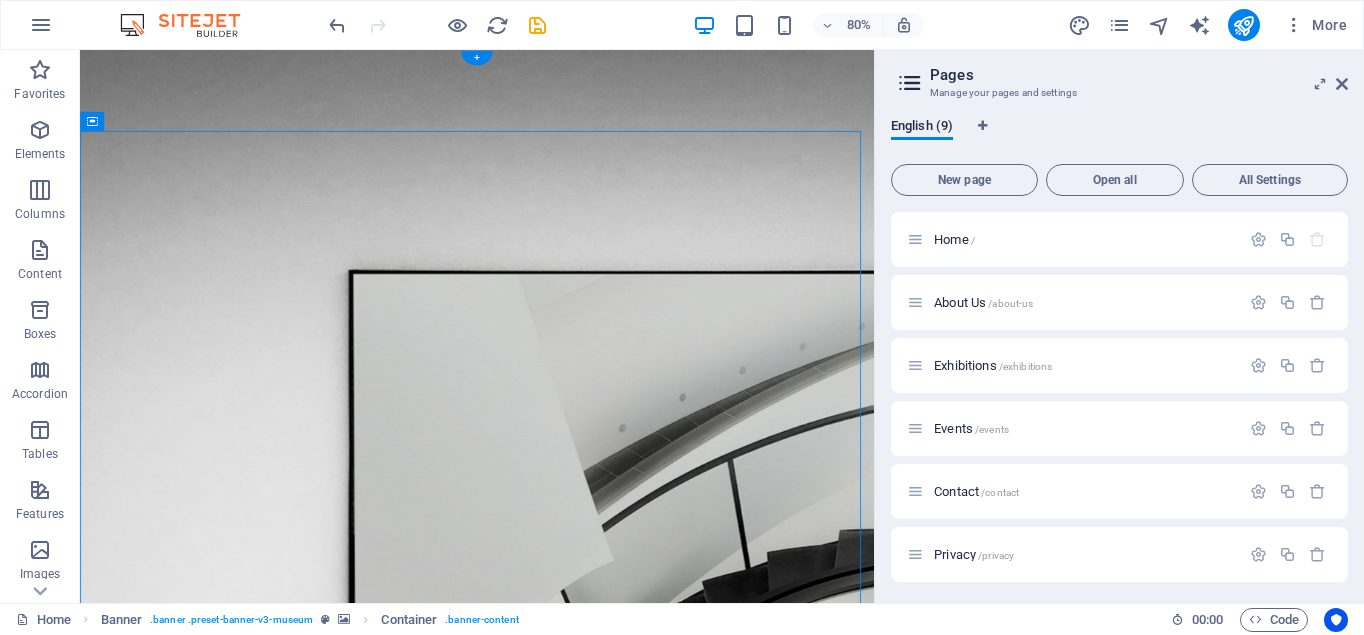 click at bounding box center (576, 1860) 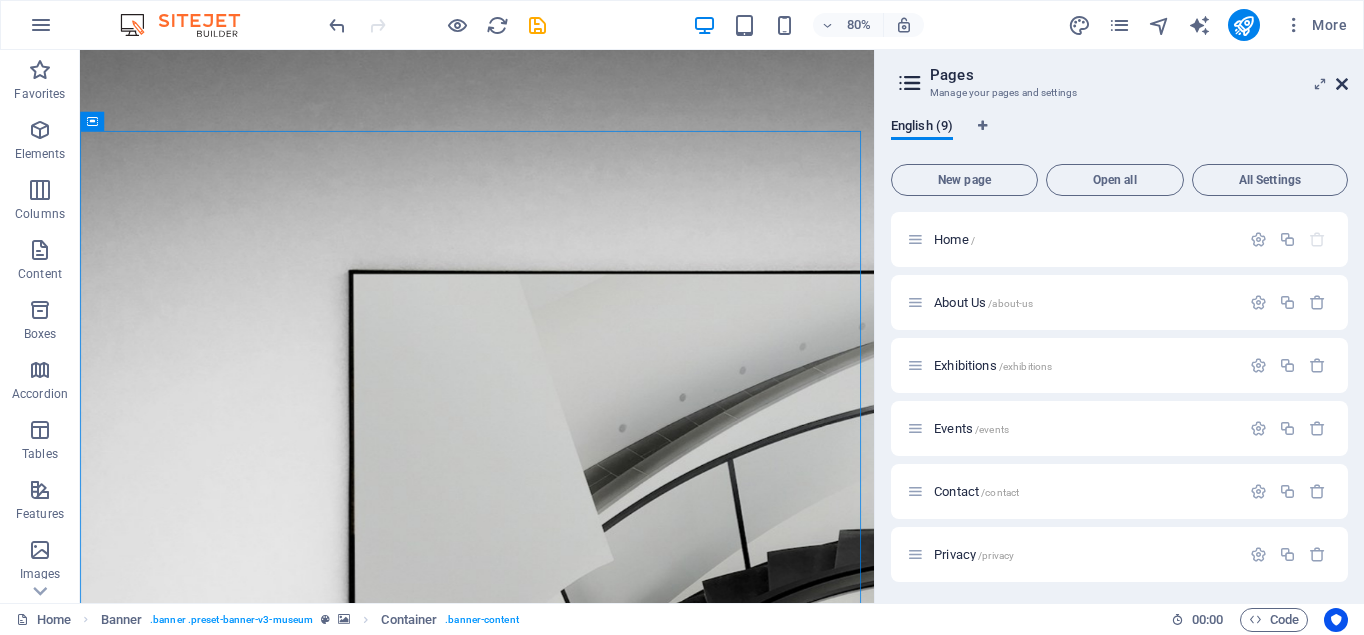 click at bounding box center (1342, 84) 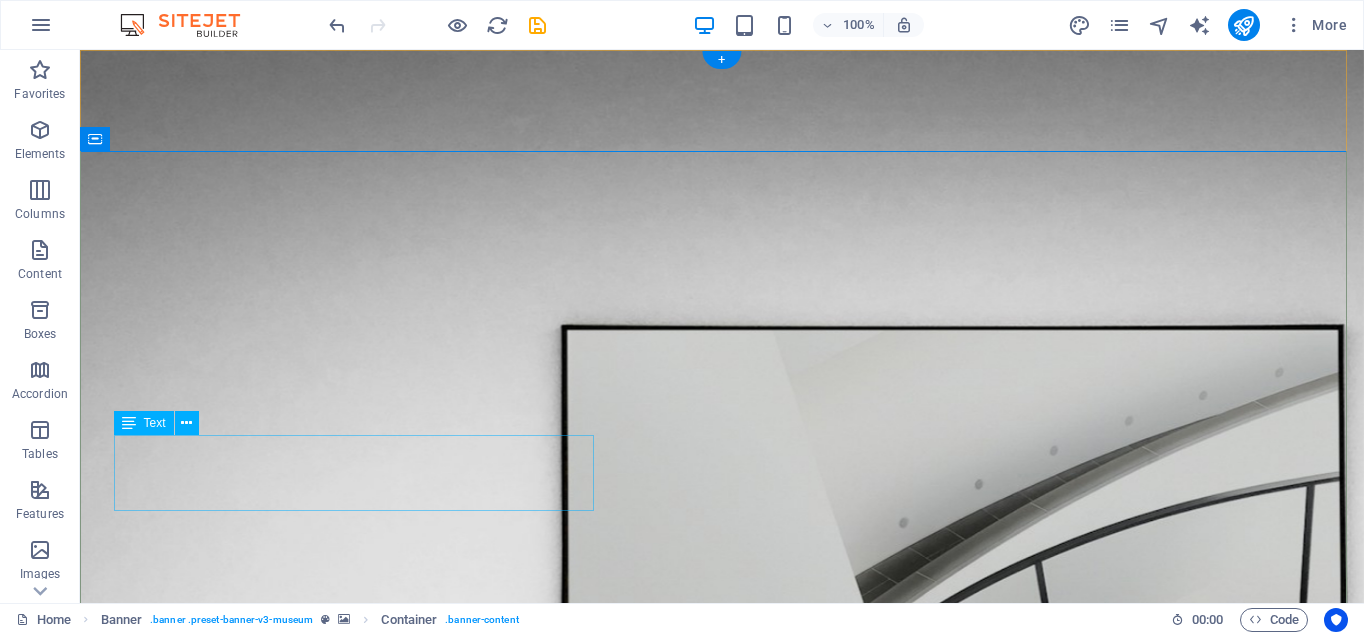 click on "Layanan sedot WC cepat, bersih & terpercaya. Siap 24 jam bantu Anda atasi WC mampet, penug, dan masalah sanitasi lainnya !" at bounding box center (722, 2654) 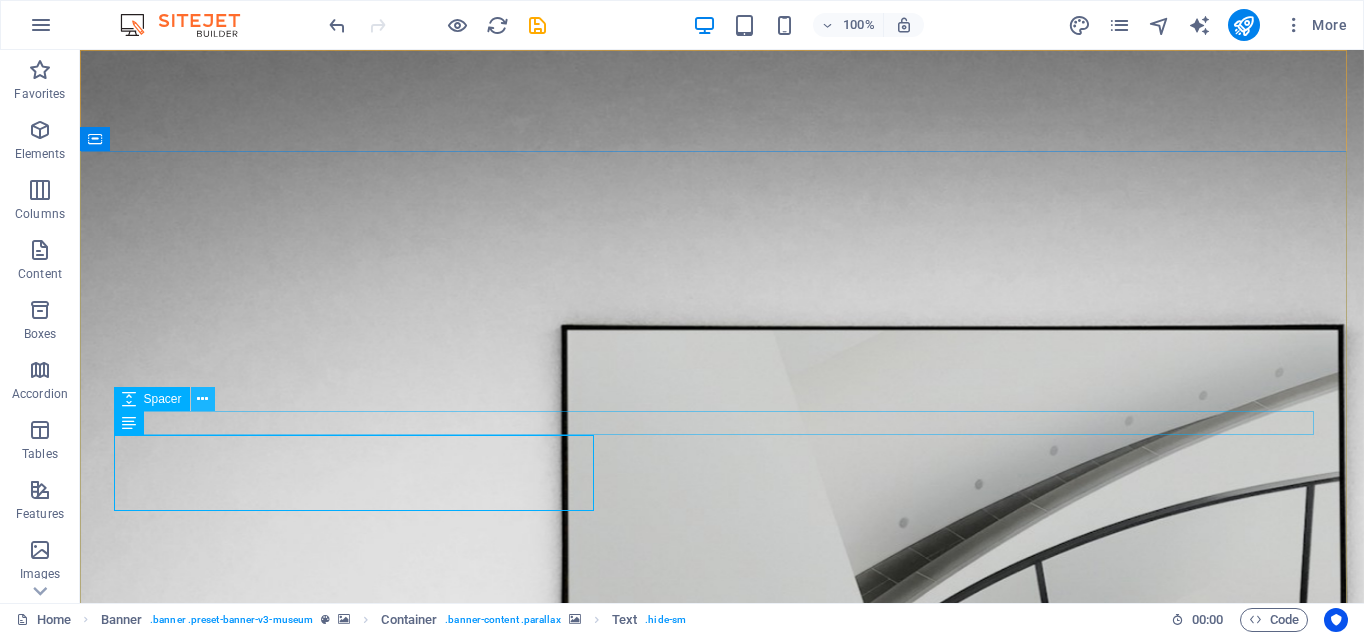 click at bounding box center [202, 399] 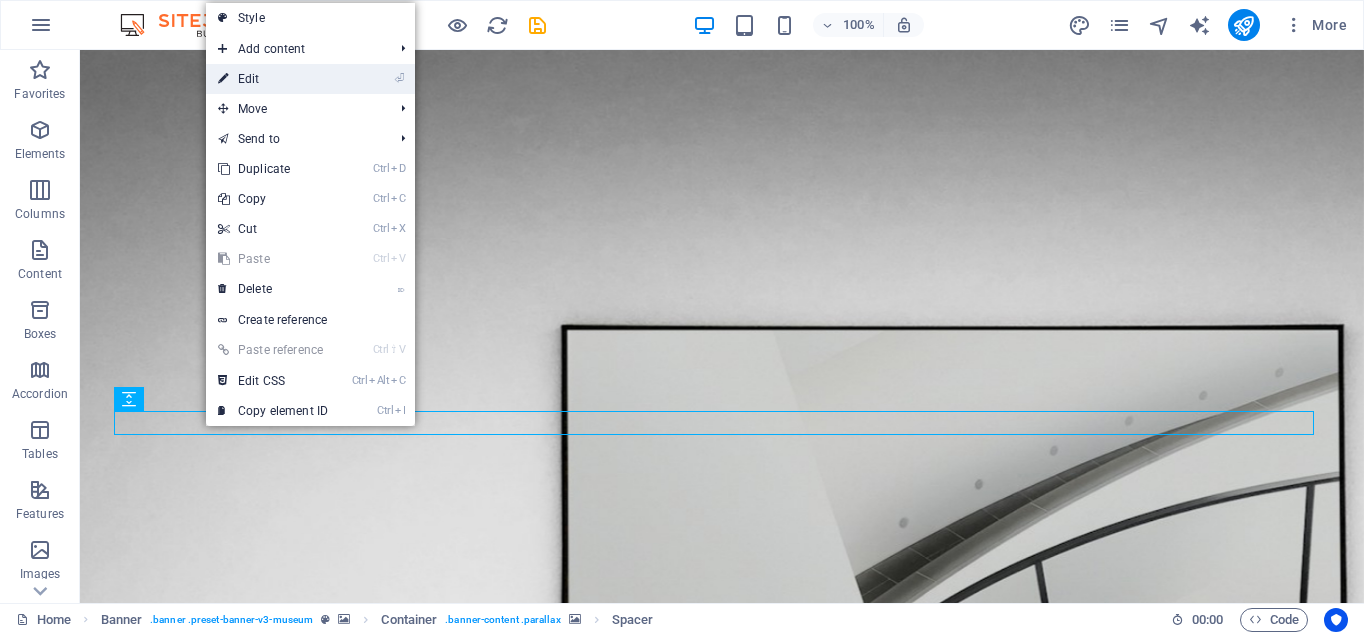 click on "⏎  Edit" at bounding box center [310, 79] 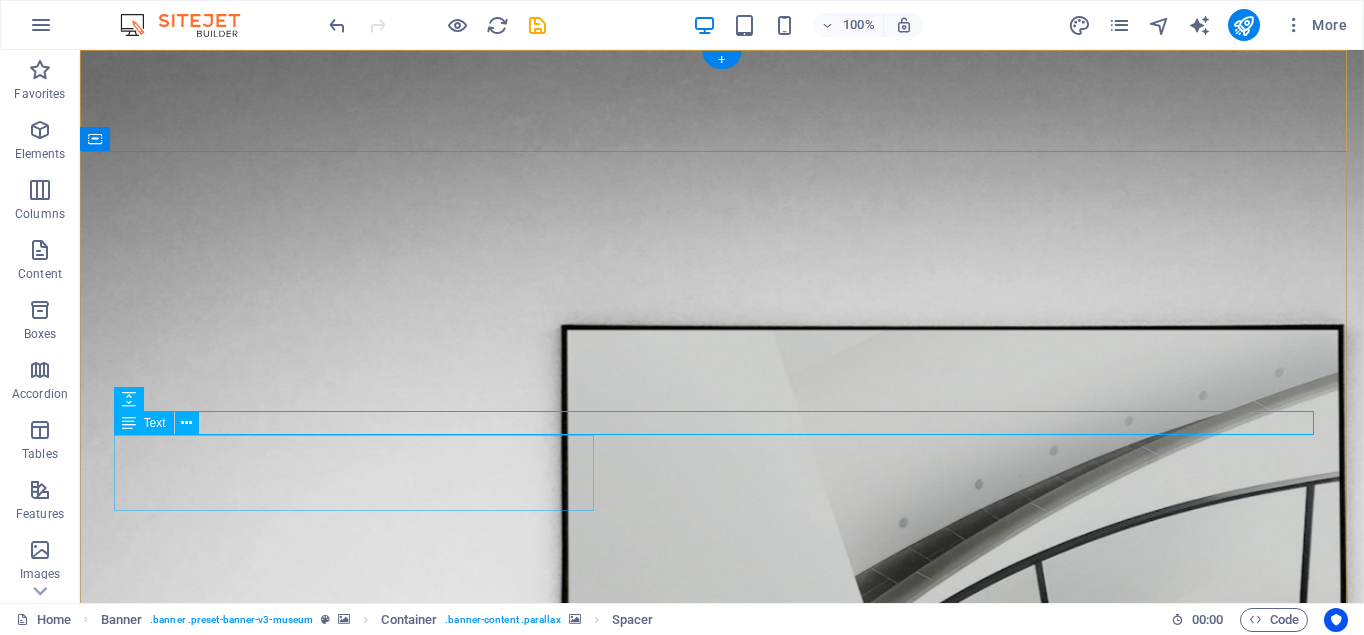click on "Layanan sedot WC cepat, bersih & terpercaya. Siap 24 jam bantu Anda atasi WC mampet, penug, dan masalah sanitasi lainnya !" at bounding box center (722, 2654) 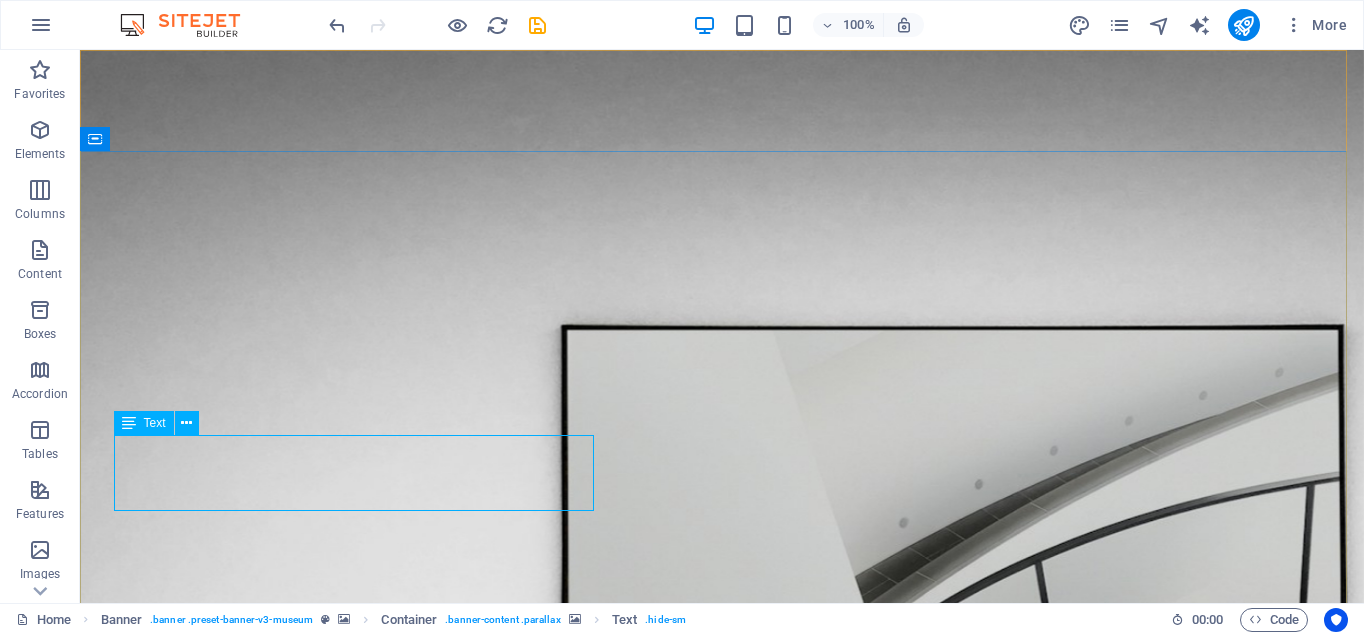 click on "Text" at bounding box center [155, 423] 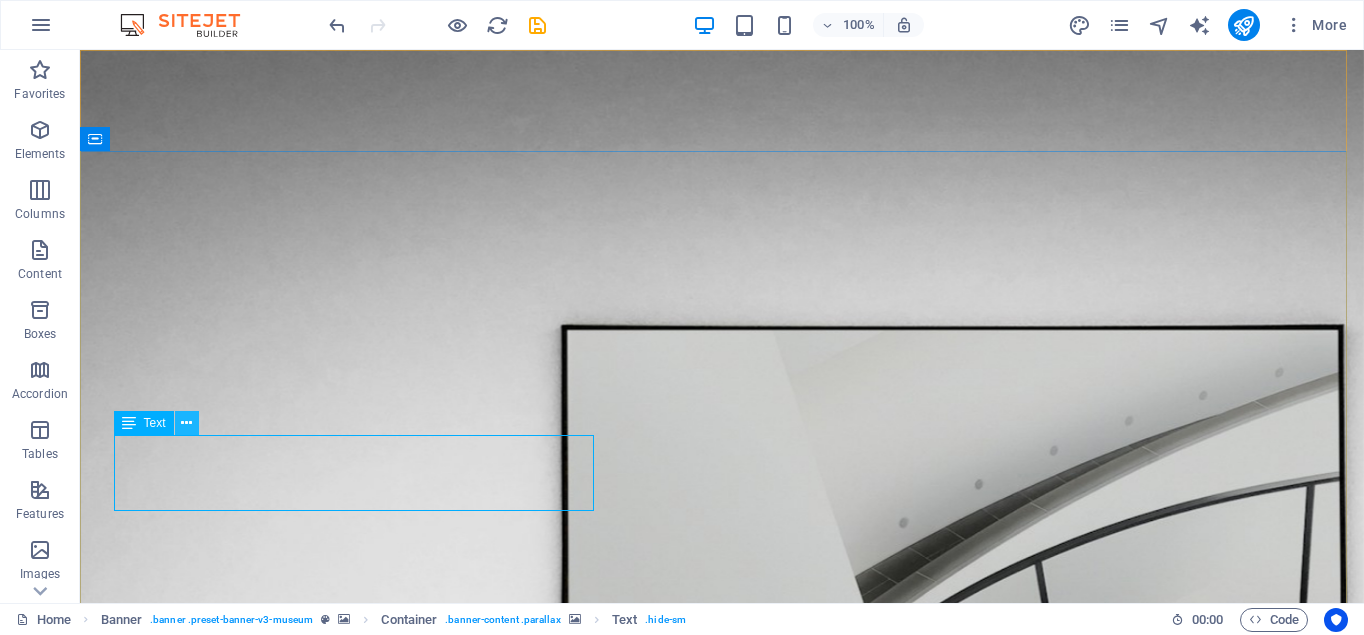click at bounding box center (186, 423) 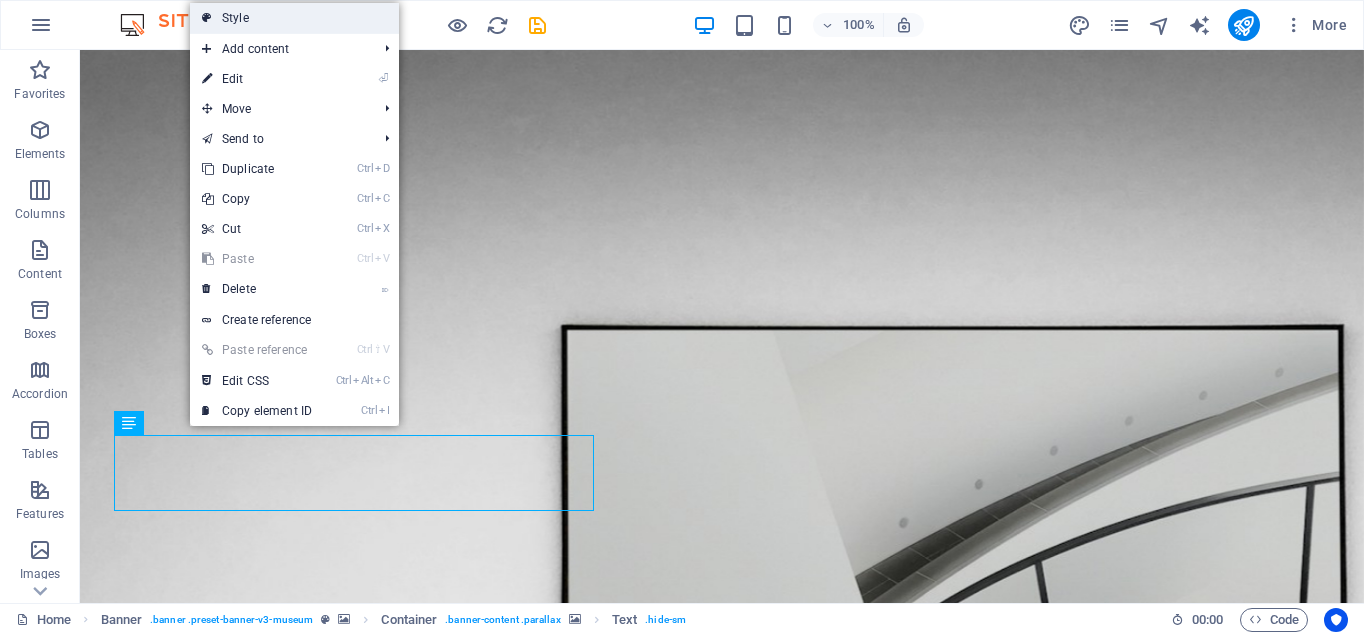 click on "Style" at bounding box center (294, 18) 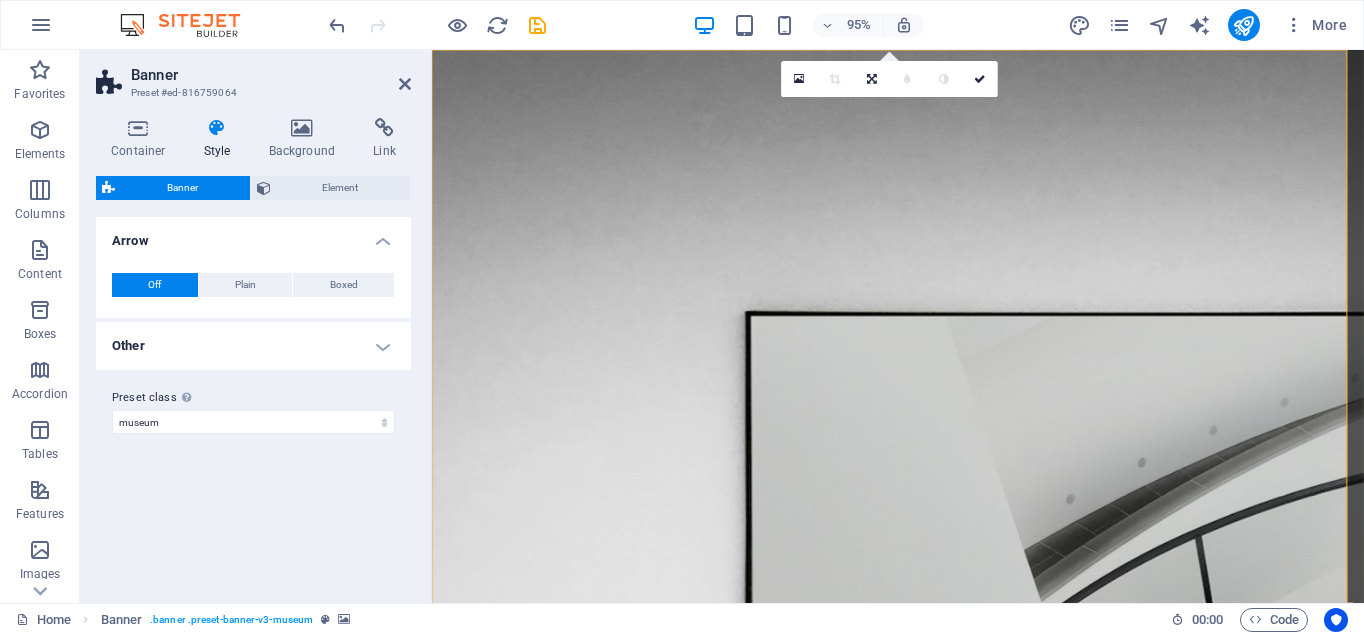 click at bounding box center [217, 128] 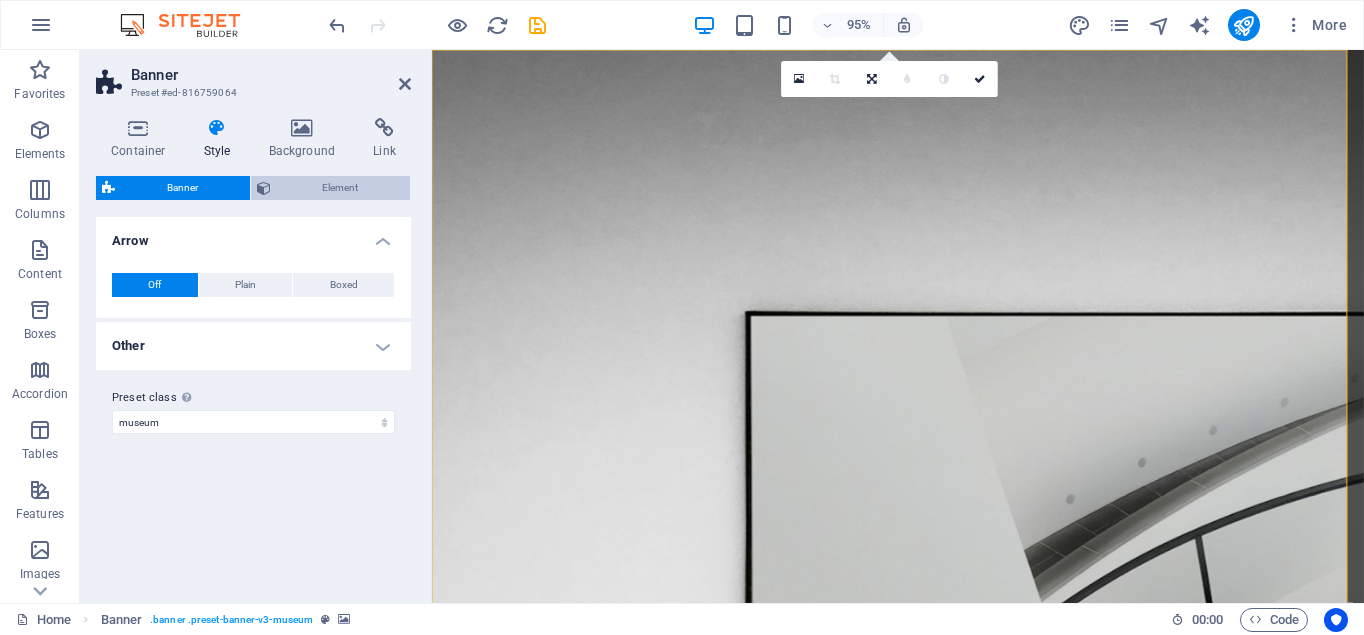 click on "Element" at bounding box center (341, 188) 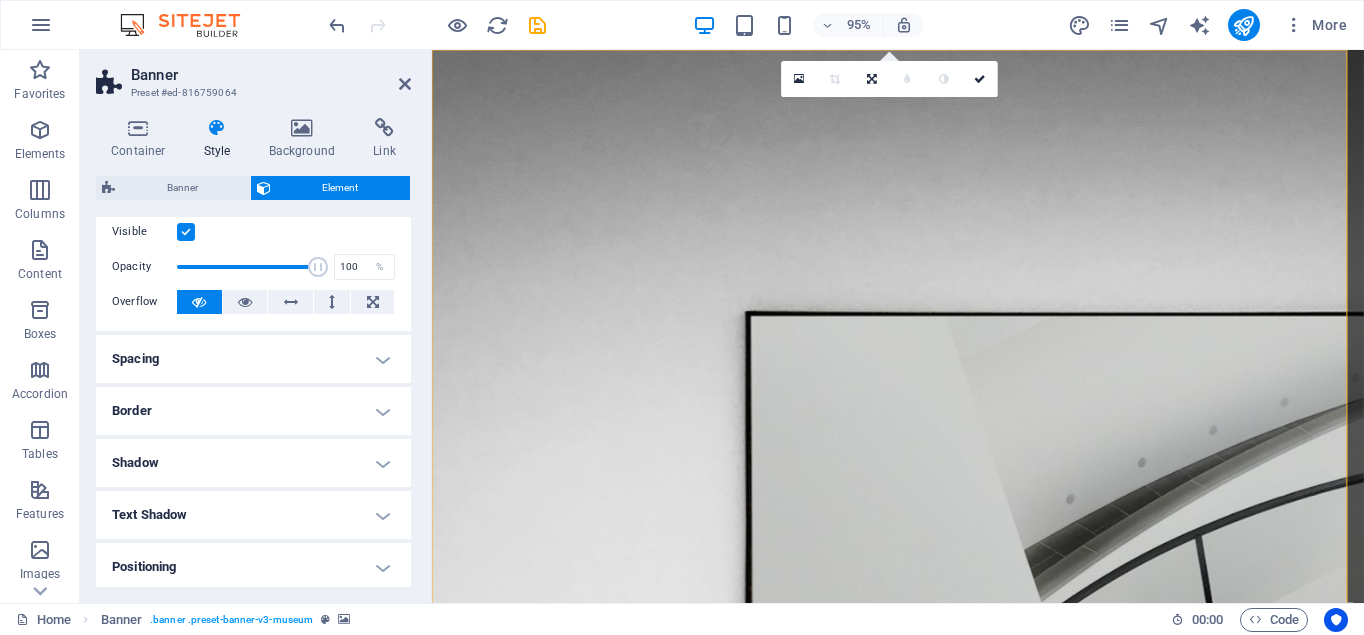 scroll, scrollTop: 0, scrollLeft: 0, axis: both 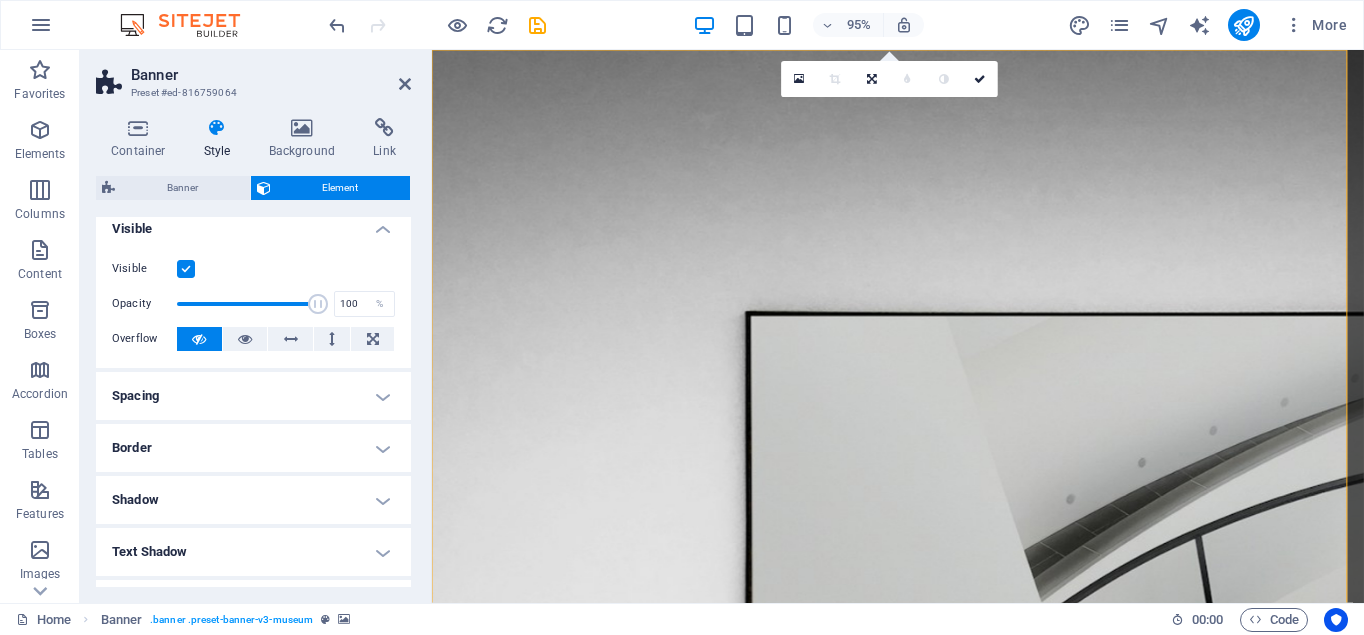 click on "Style" at bounding box center [221, 139] 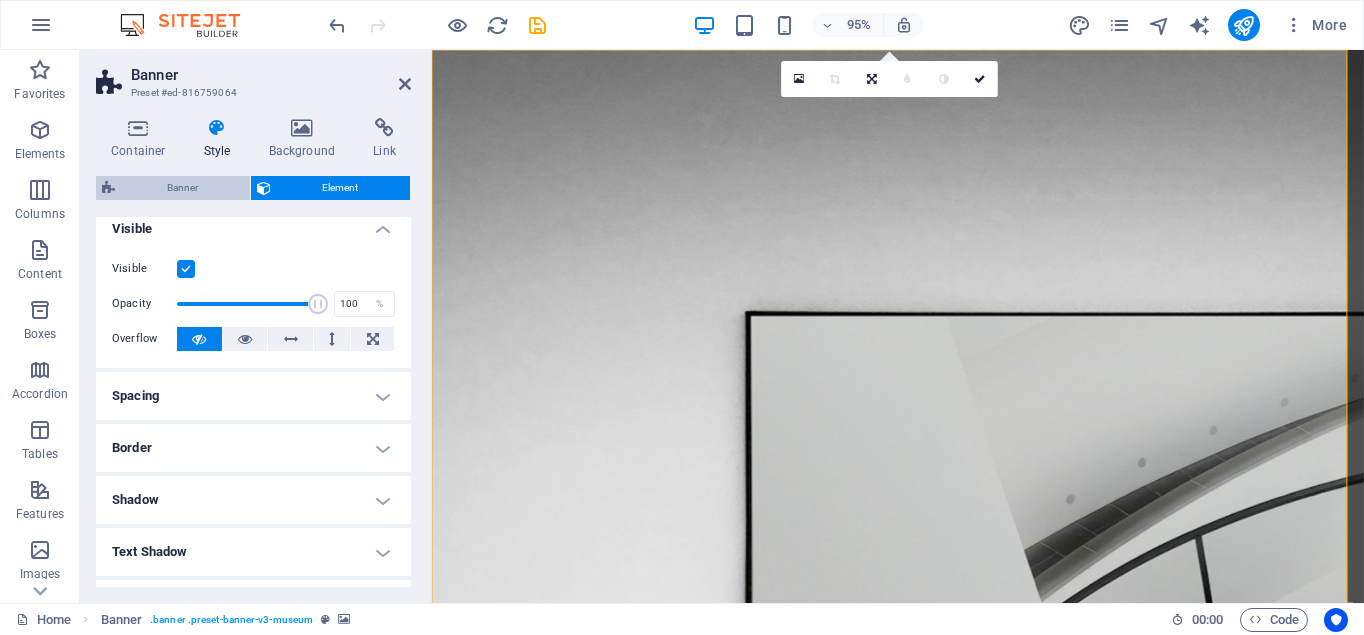 click on "Banner" at bounding box center [182, 188] 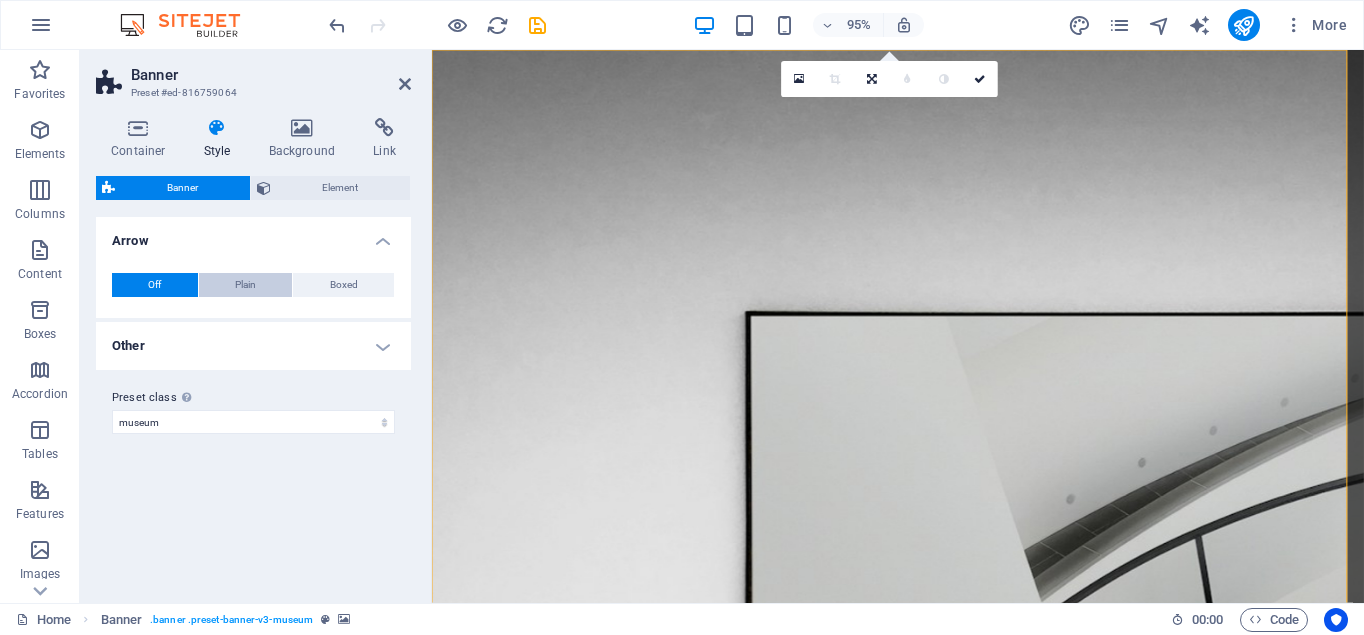 click on "Plain" at bounding box center (245, 285) 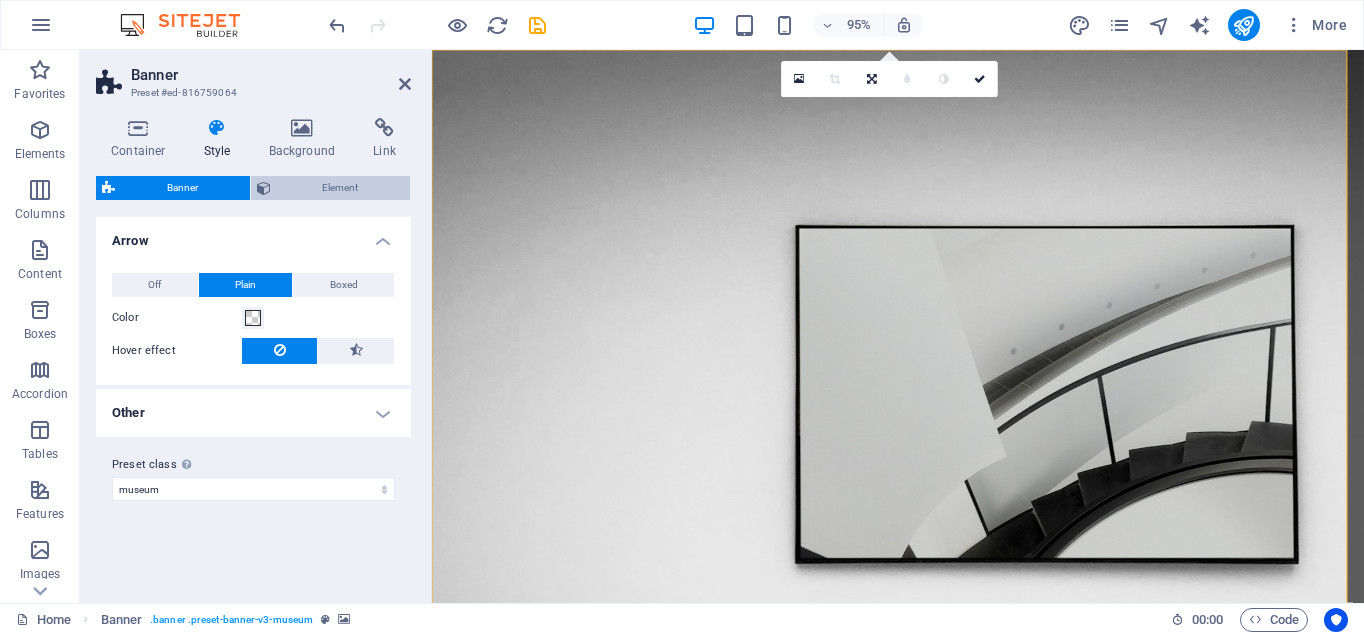 click on "Element" at bounding box center (341, 188) 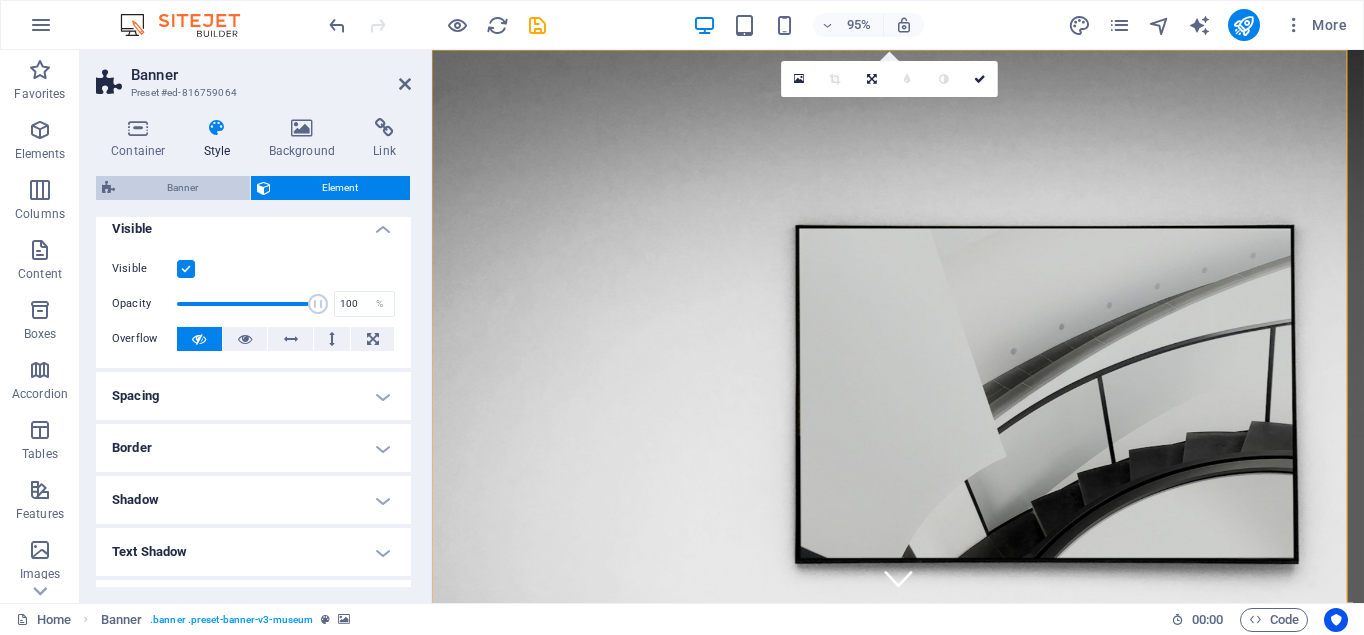 click on "Banner" at bounding box center (182, 188) 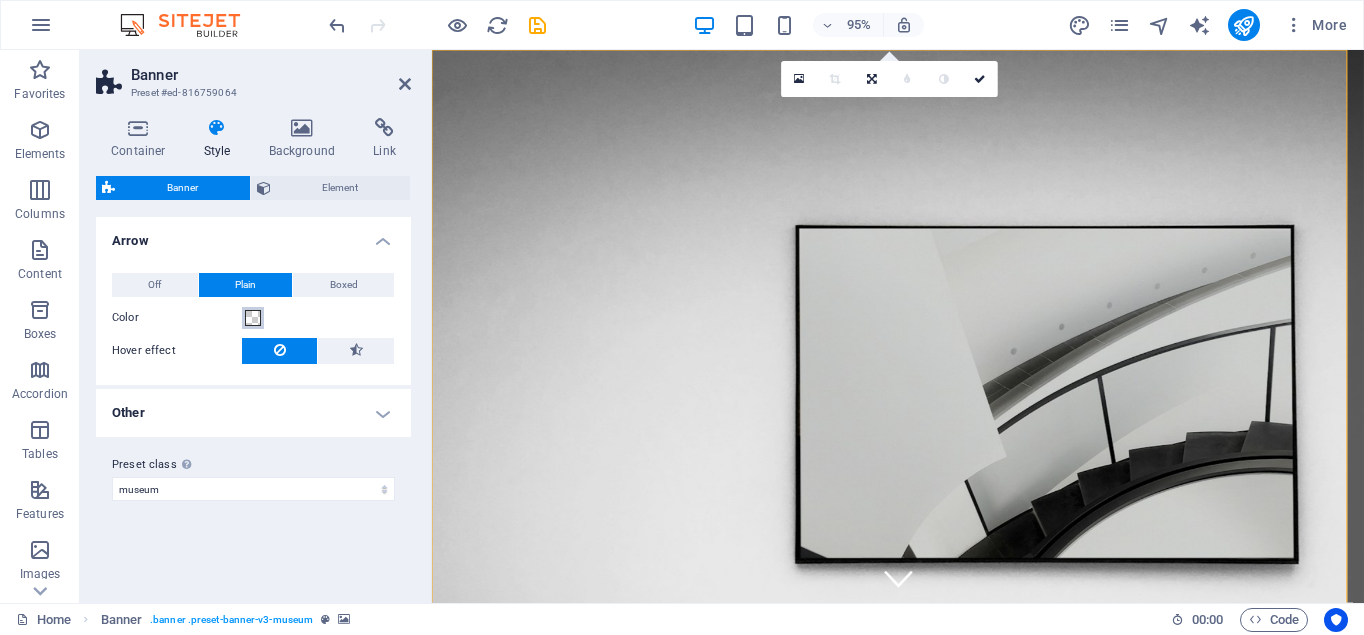 click at bounding box center [253, 318] 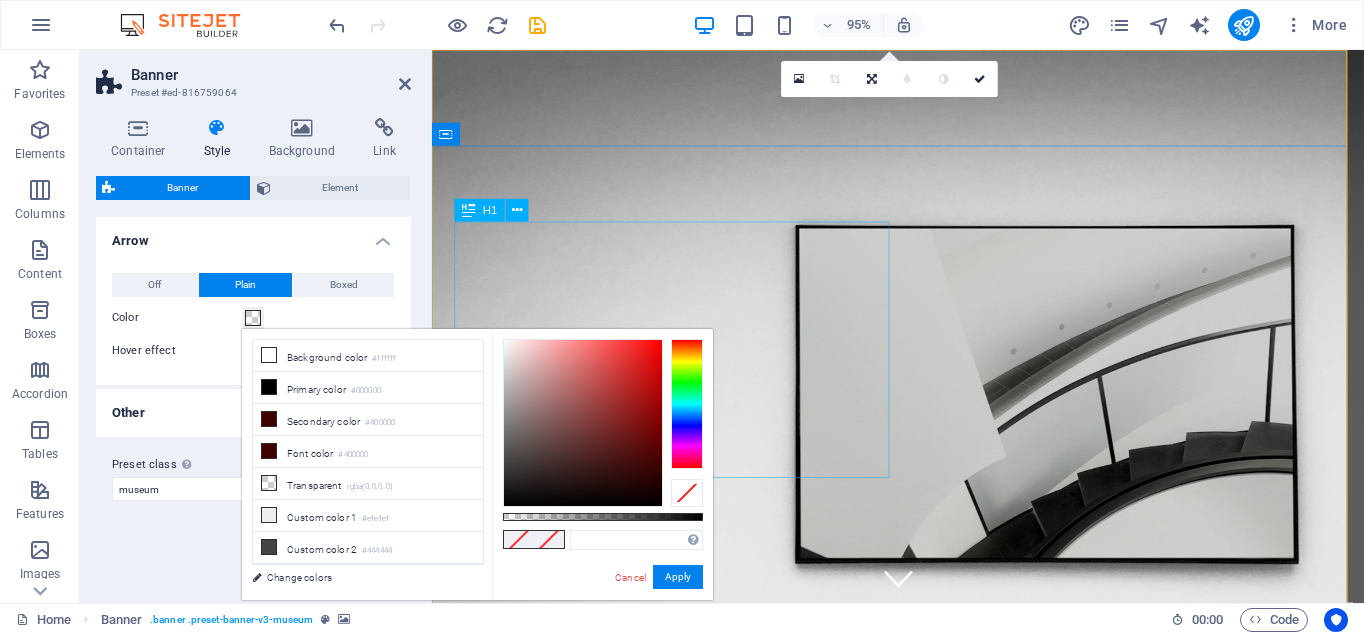 click on "[COMPANY] Jaya Mandiri" at bounding box center [922, 1777] 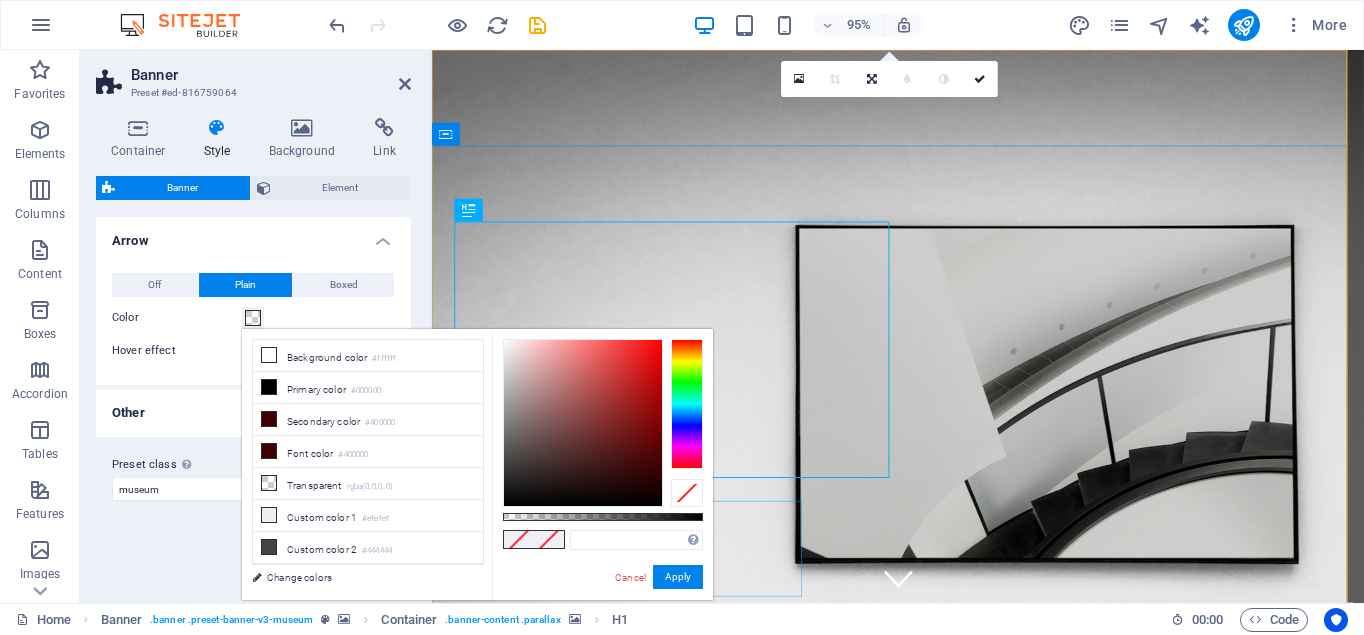 click on "Layanan sedot WC cepat, bersih & terpercaya. Siap 24 jam bantu Anda atasi WC mampet, penug, dan masalah sanitasi lainnya !" at bounding box center [922, 1916] 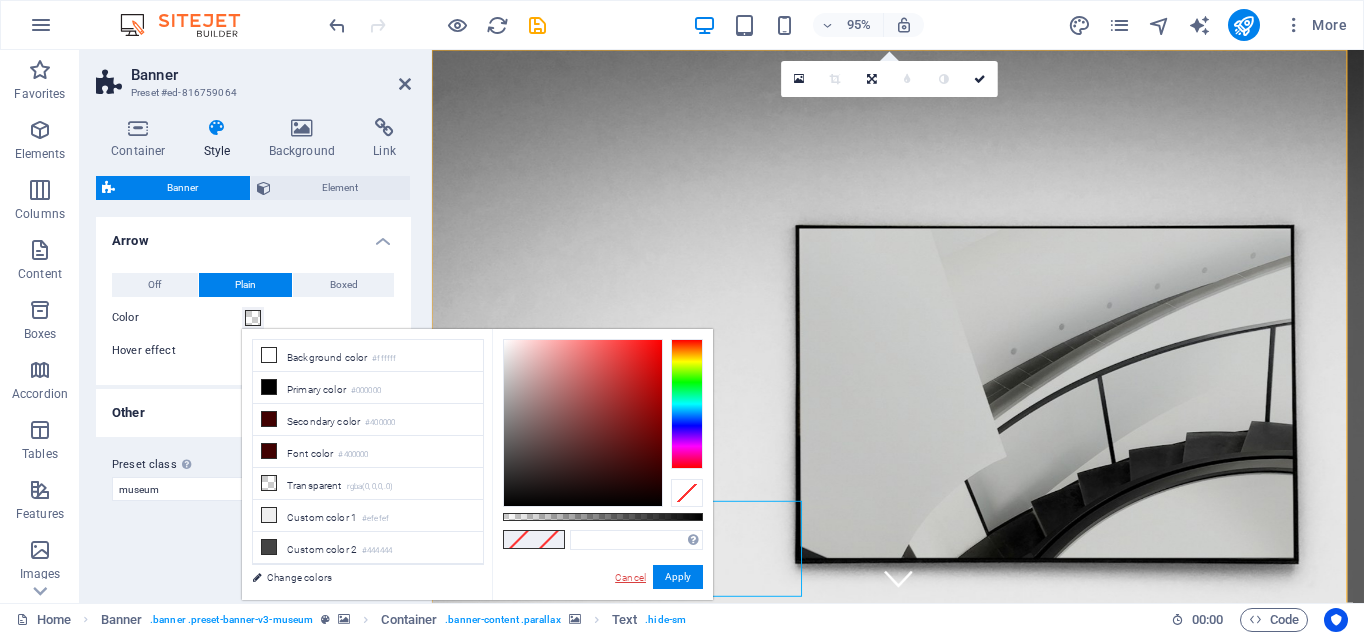 click on "Cancel" at bounding box center (630, 577) 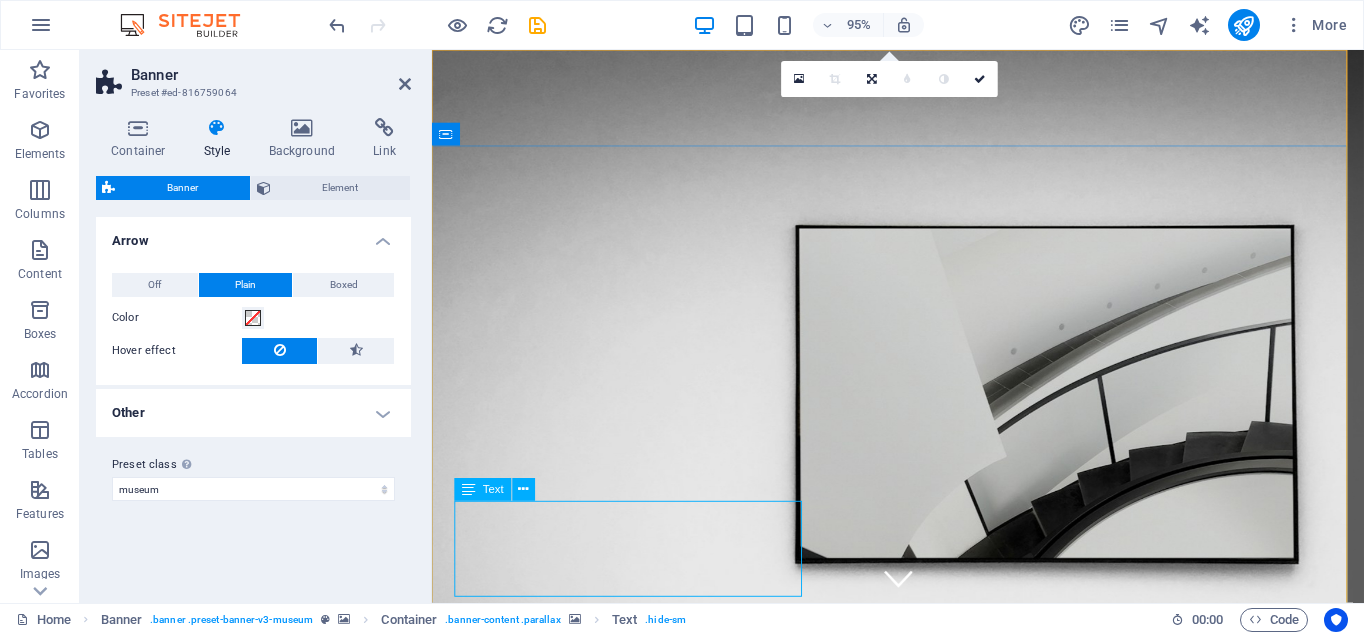 click on "Layanan sedot WC cepat, bersih & terpercaya. Siap 24 jam bantu Anda atasi WC mampet, penug, dan masalah sanitasi lainnya !" at bounding box center (922, 1916) 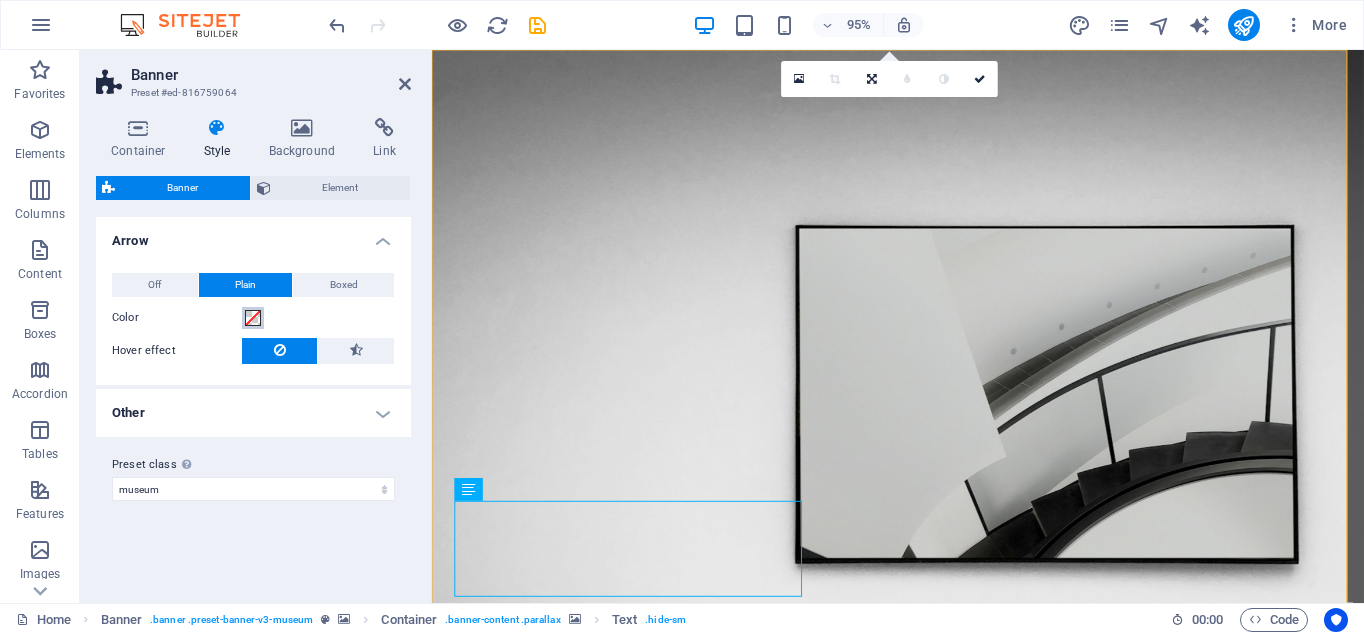 click at bounding box center (253, 318) 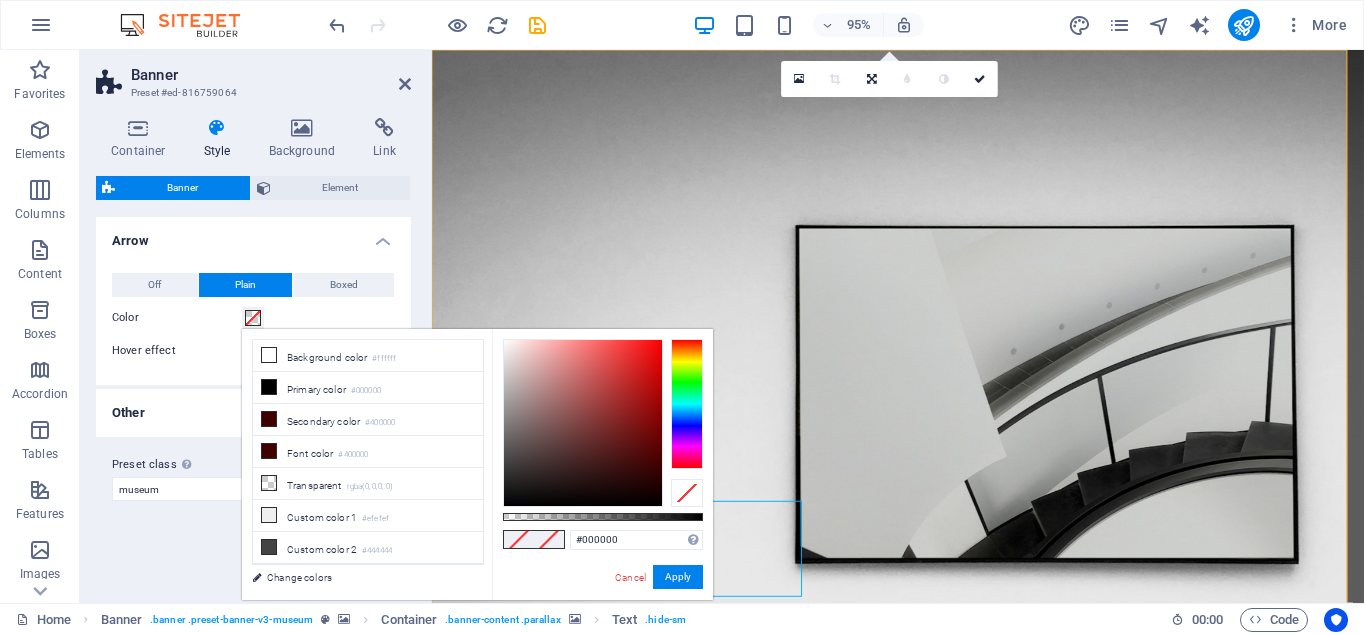 click at bounding box center (687, 404) 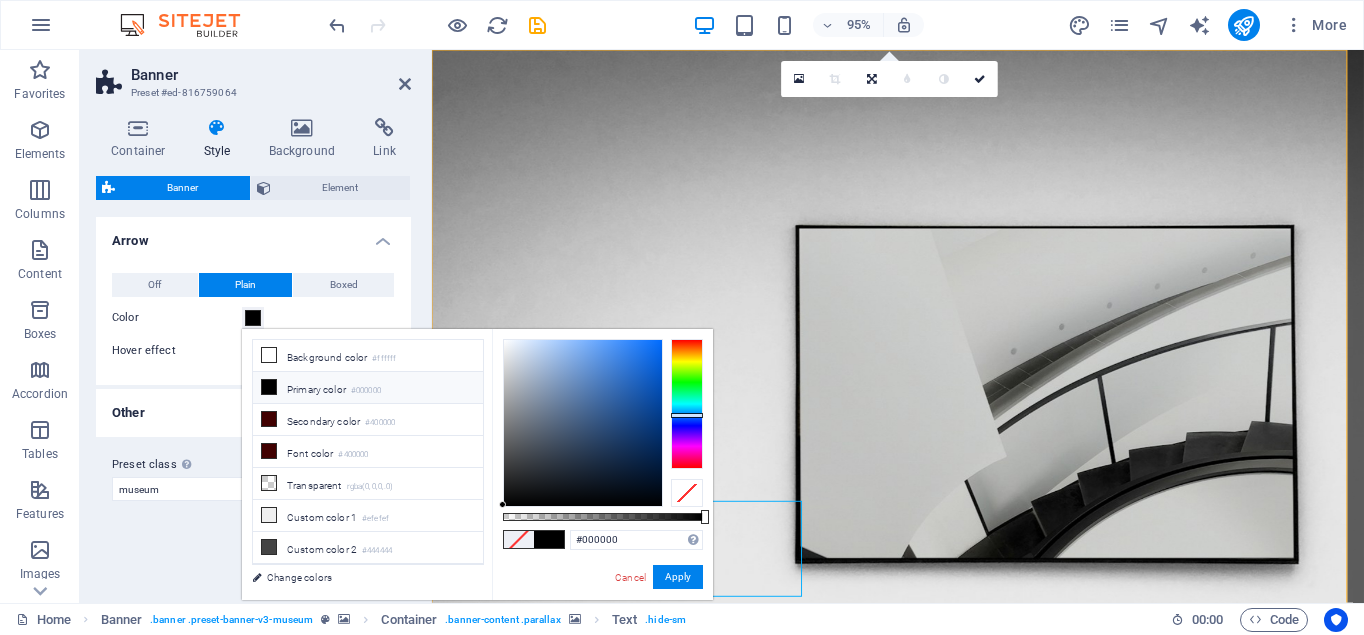 type on "#f5f8fb" 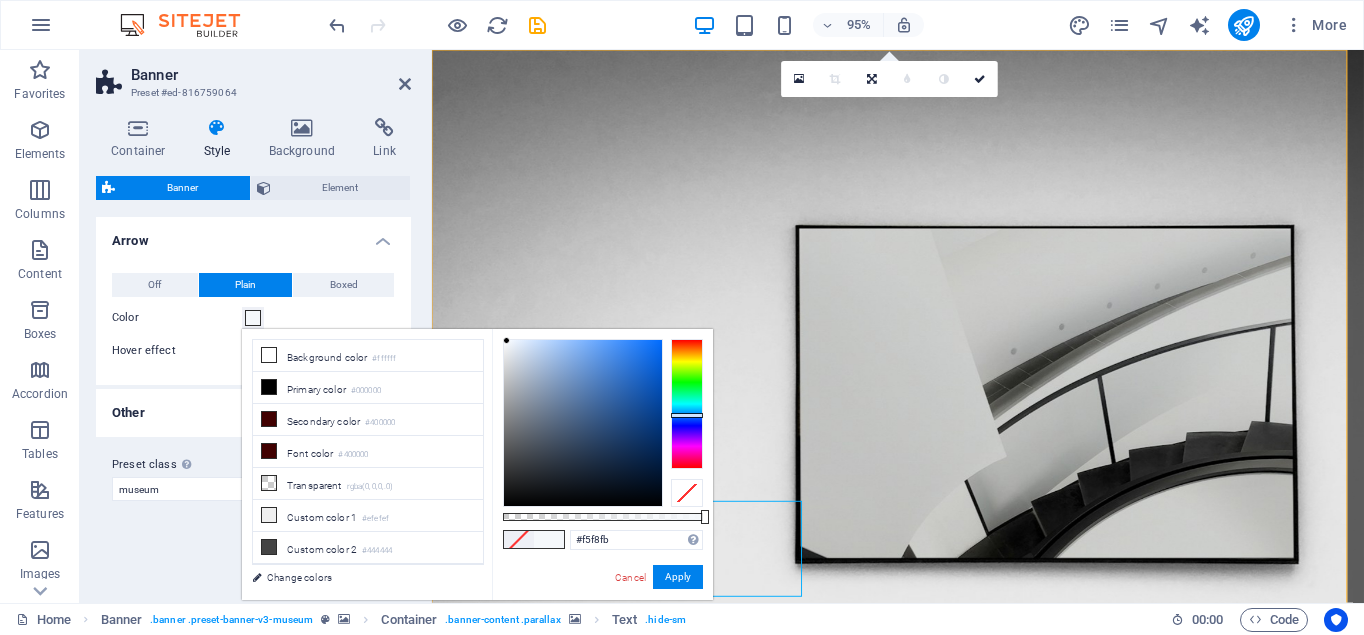 click at bounding box center (583, 423) 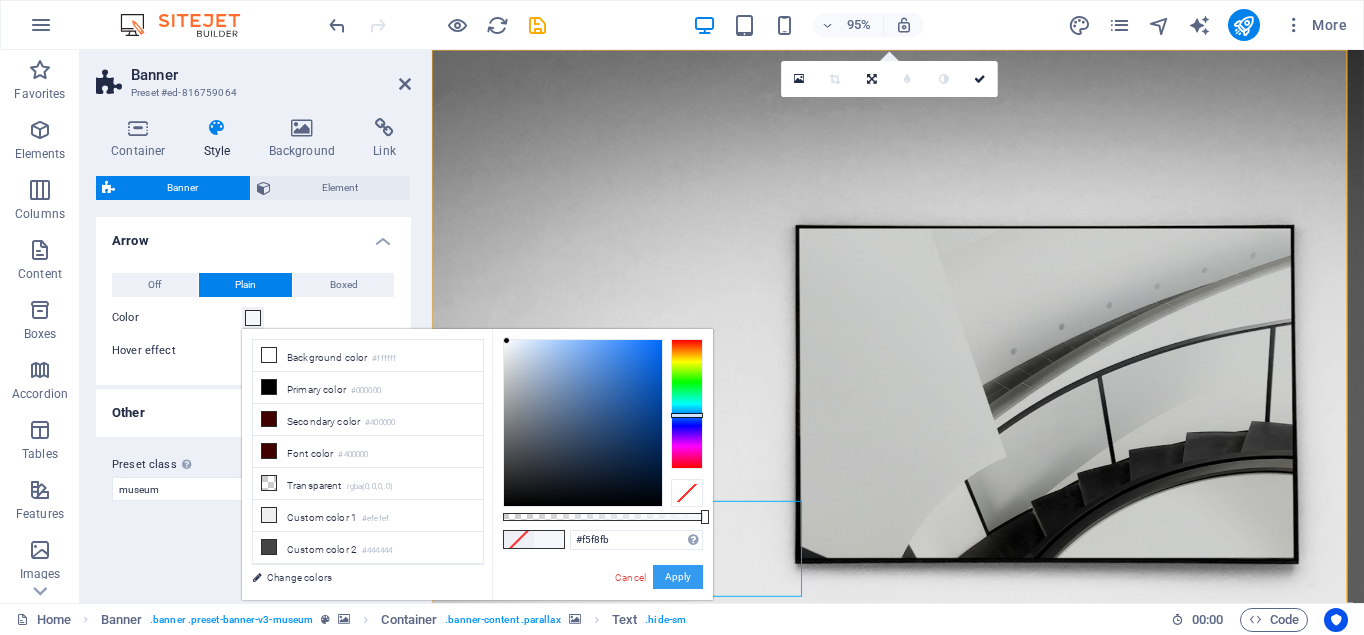 click on "Apply" at bounding box center [678, 577] 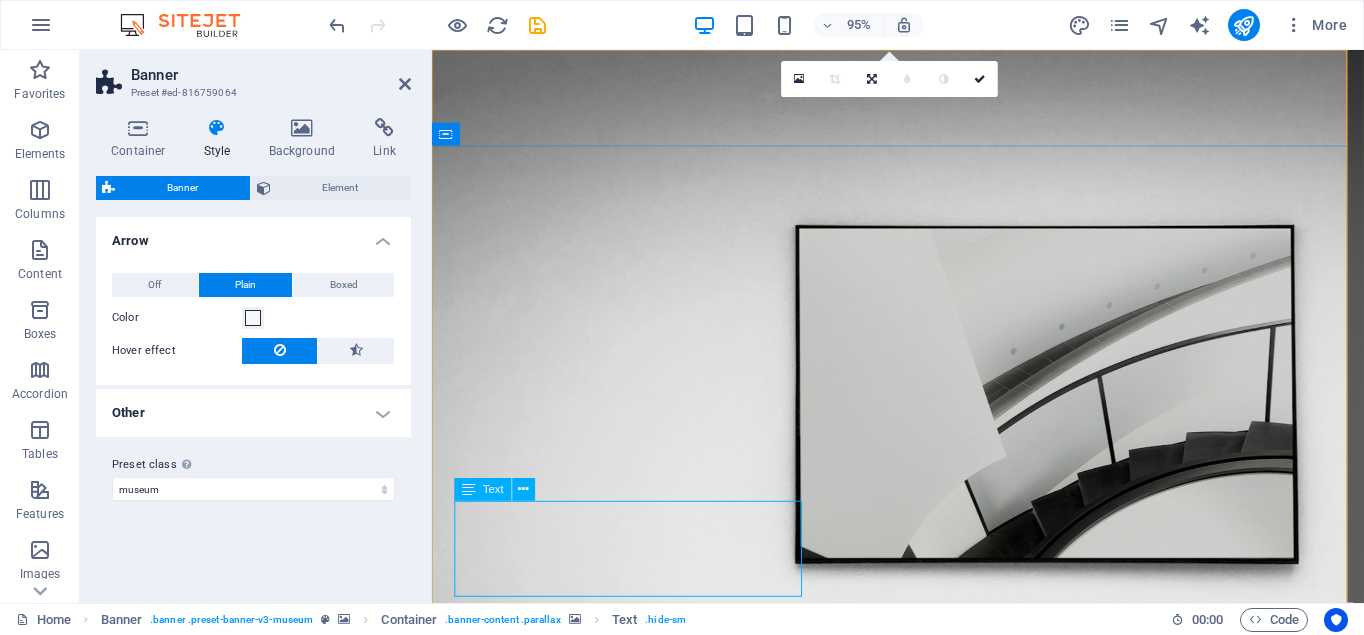 click on "Layanan sedot WC cepat, bersih & terpercaya. Siap 24 jam bantu Anda atasi WC mampet, penug, dan masalah sanitasi lainnya !" at bounding box center [922, 1916] 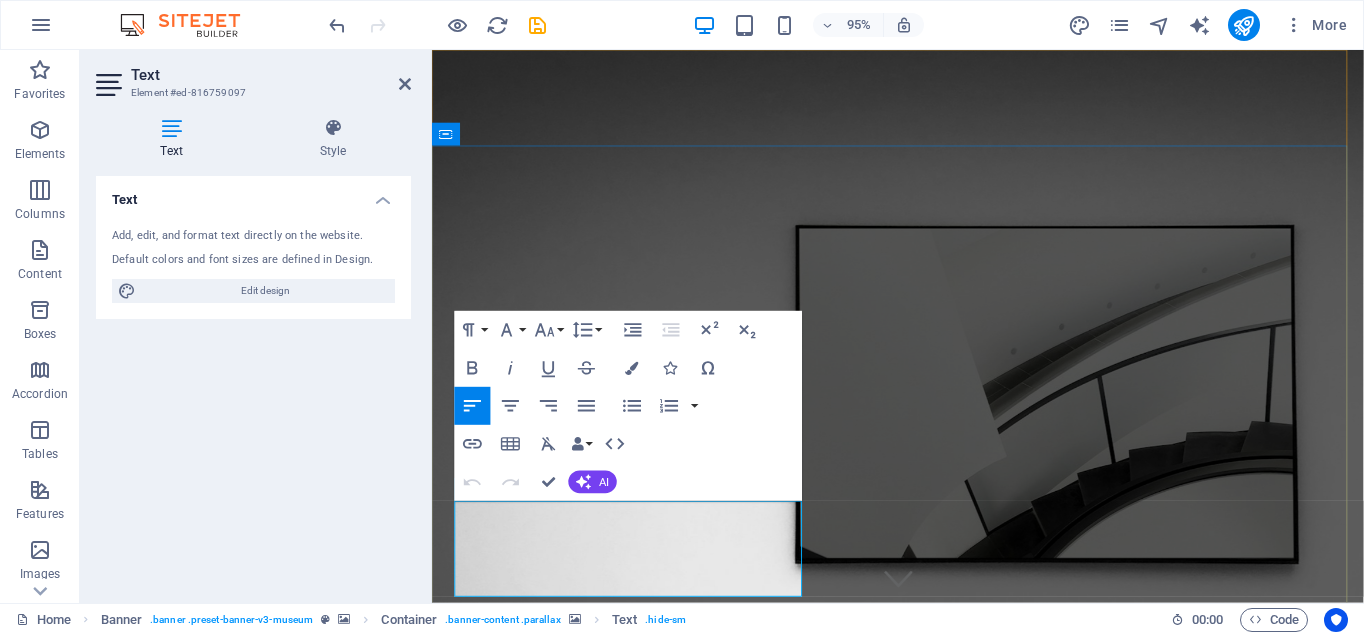 click on "Layanan sedot WC cepat, bersih & terpercaya. Siap 24 jam bantu Anda atasi WC mampet, penug, dan masalah sanitasi lainnya !" at bounding box center (922, 1916) 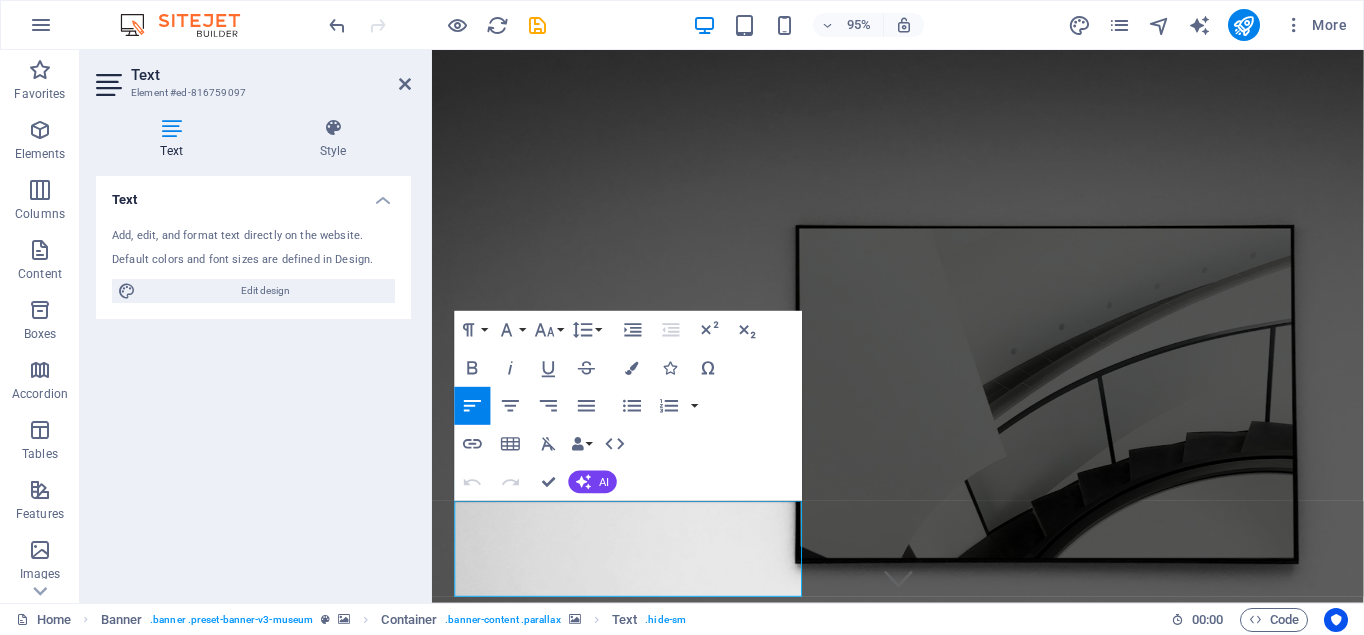 drag, startPoint x: 618, startPoint y: 609, endPoint x: 431, endPoint y: 514, distance: 209.74747 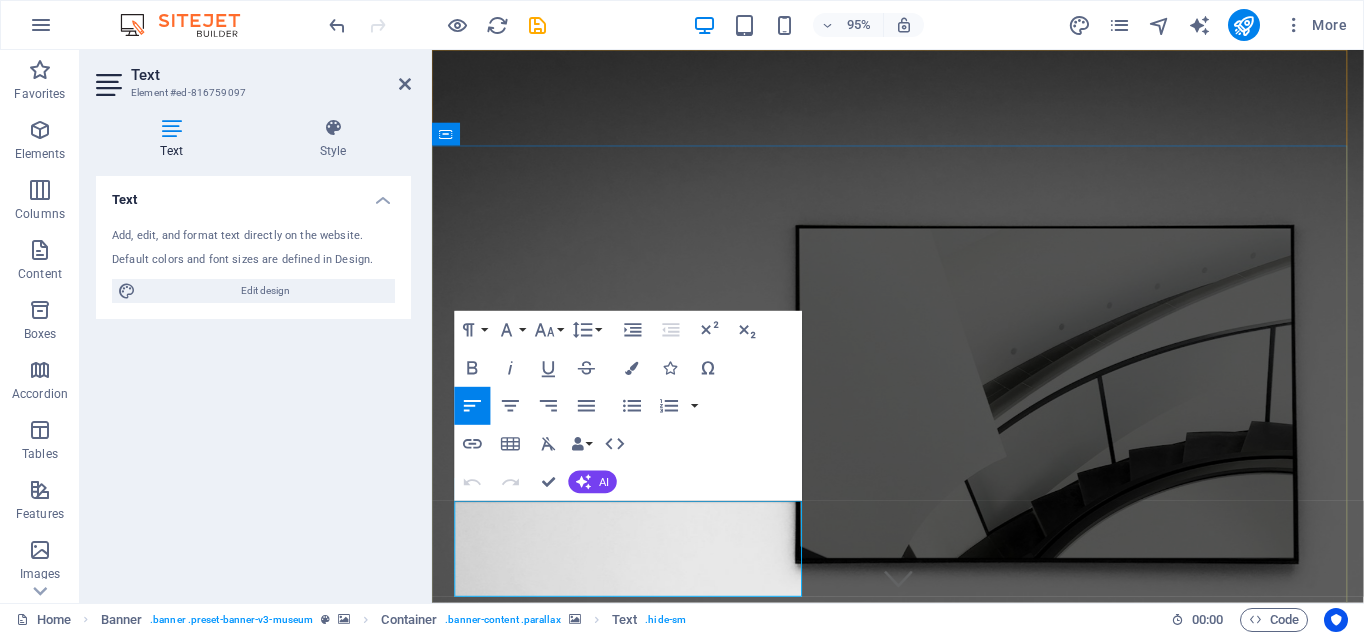 click on "Layanan sedot WC cepat, bersih & terpercaya. Siap 24 jam bantu Anda atasi WC mampet, penug, dan masalah sanitasi lainnya !" at bounding box center (922, 1916) 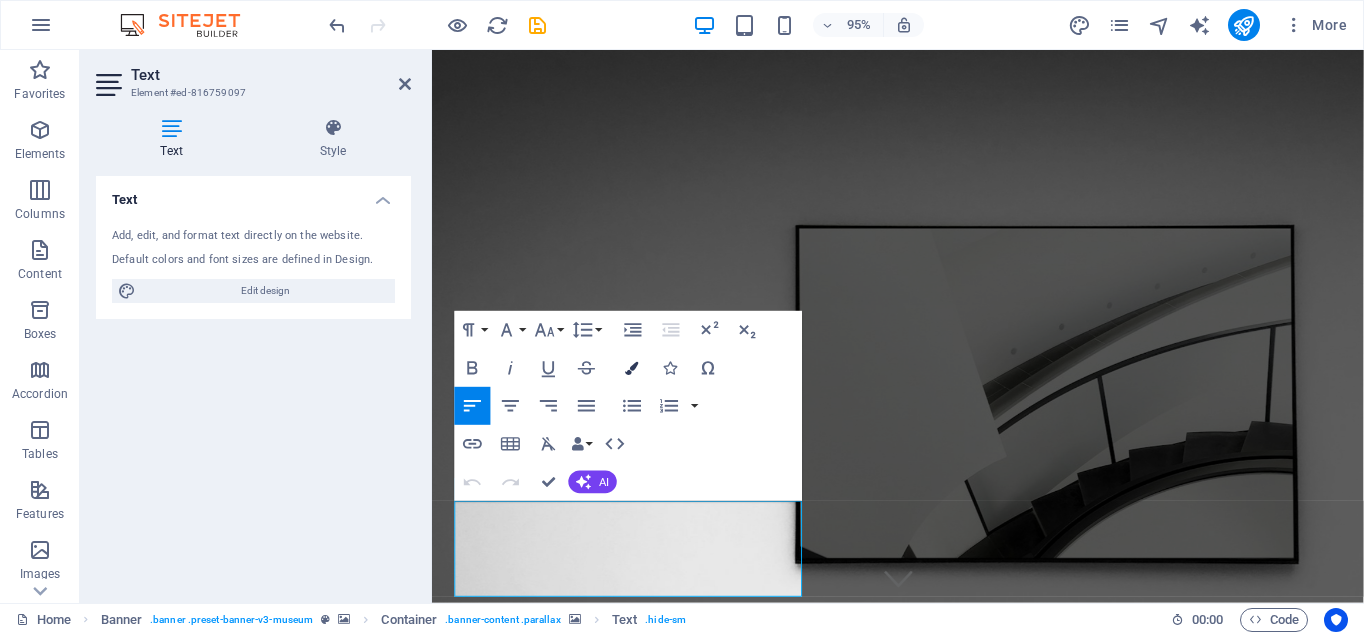 click at bounding box center (632, 368) 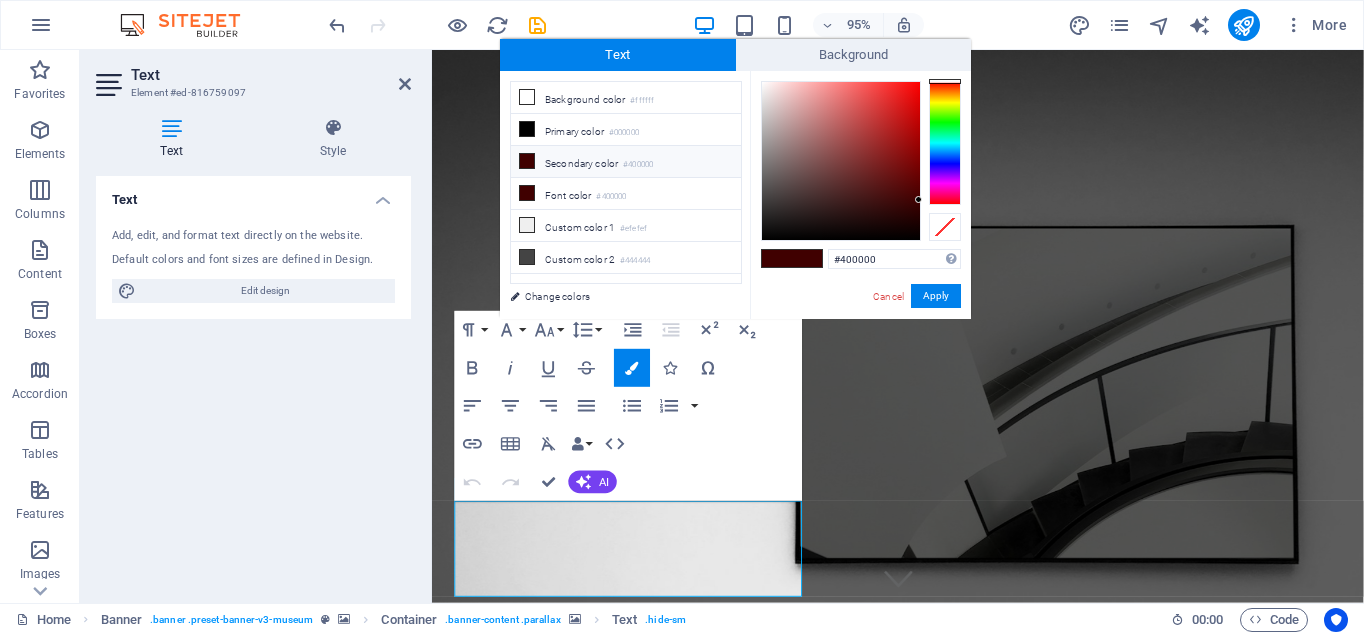 click on "#400000 Supported formats #0852ed rgb(8, 82, 237) rgba(8, 82, 237, 90%) hsv(221,97,93) hsl(221, 93%, 48%) Cancel Apply" at bounding box center [860, 340] 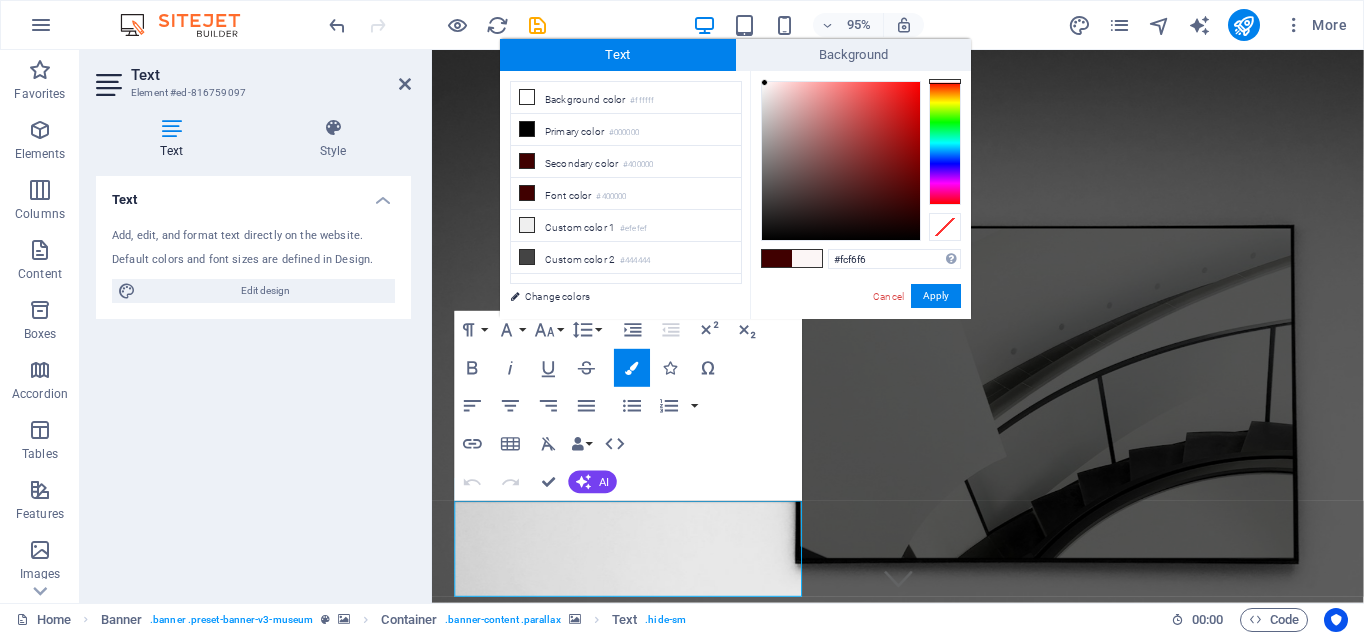 click at bounding box center [841, 161] 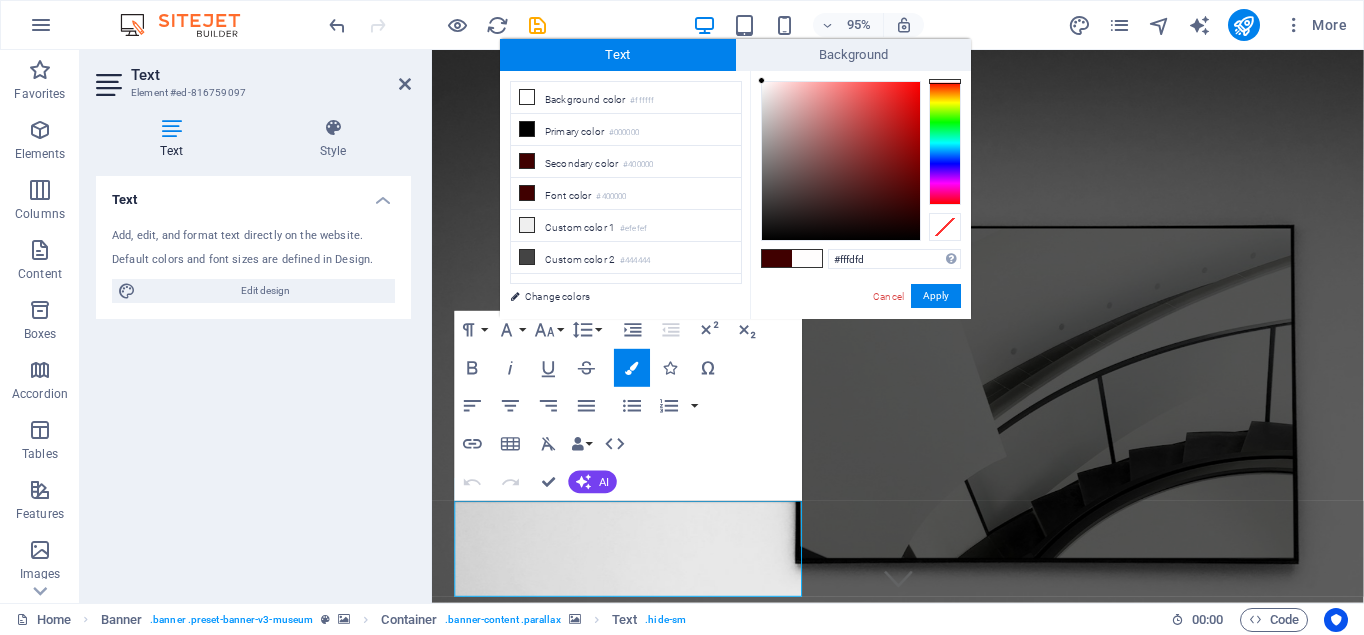 click at bounding box center [761, 80] 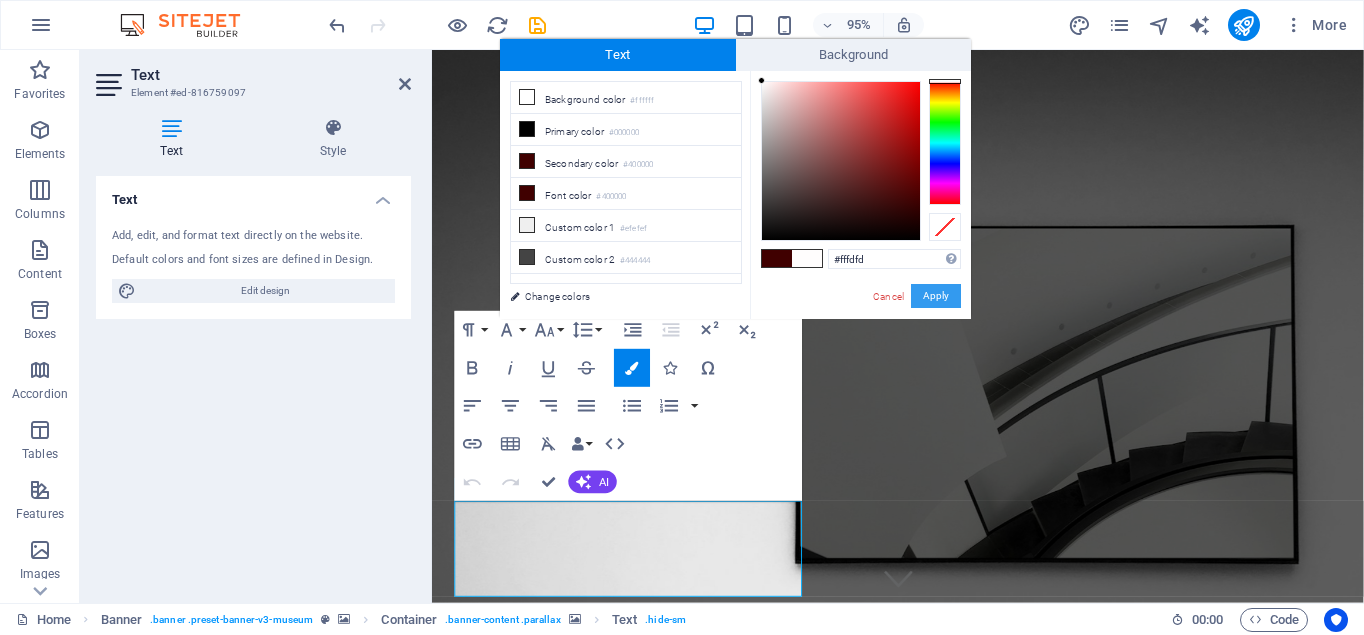click on "Apply" at bounding box center (936, 296) 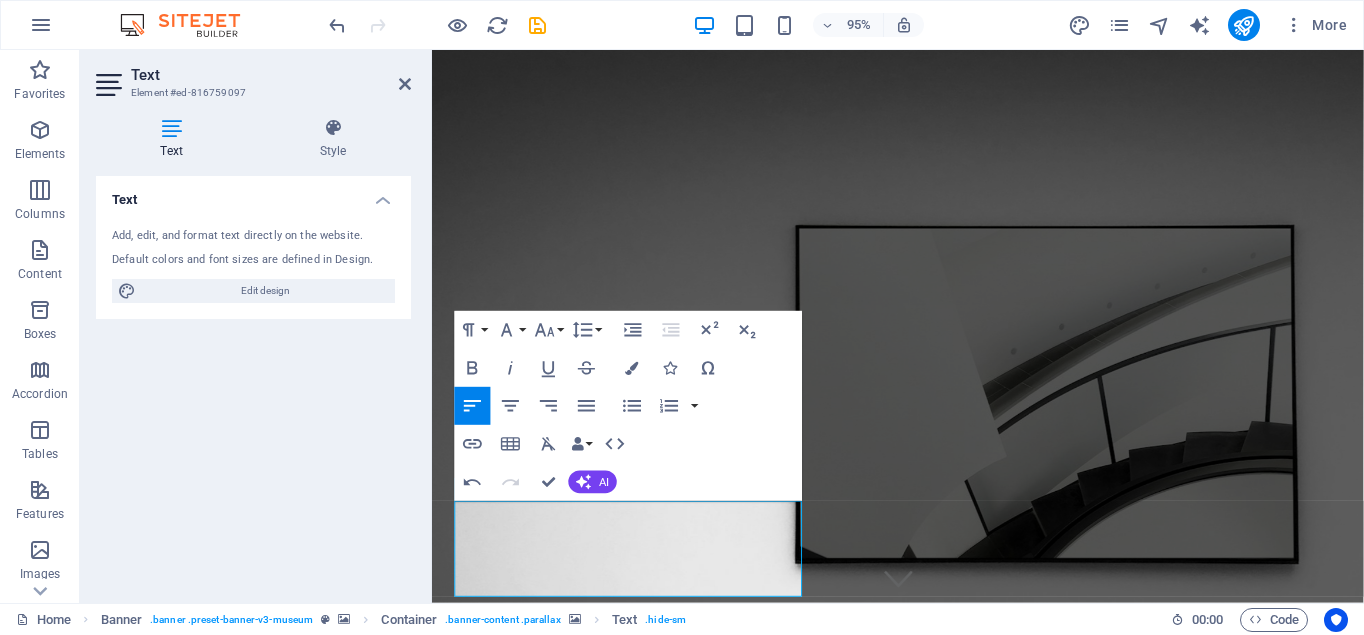 click at bounding box center (922, 1258) 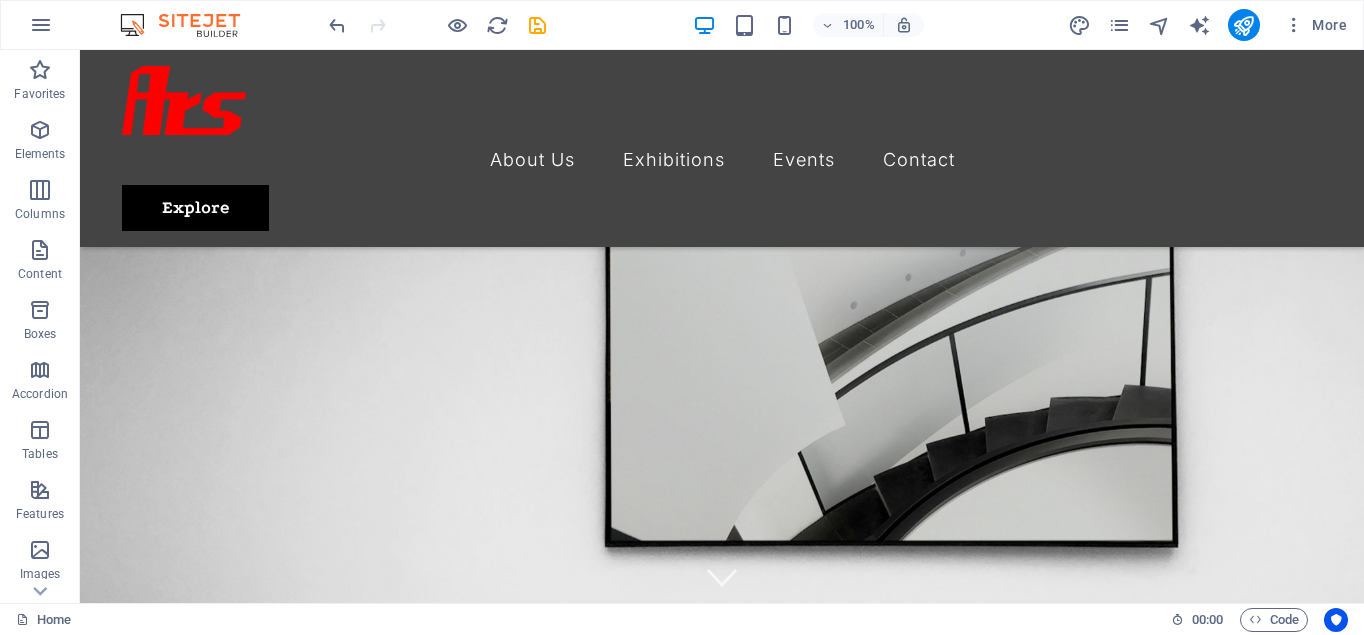 scroll, scrollTop: 484, scrollLeft: 0, axis: vertical 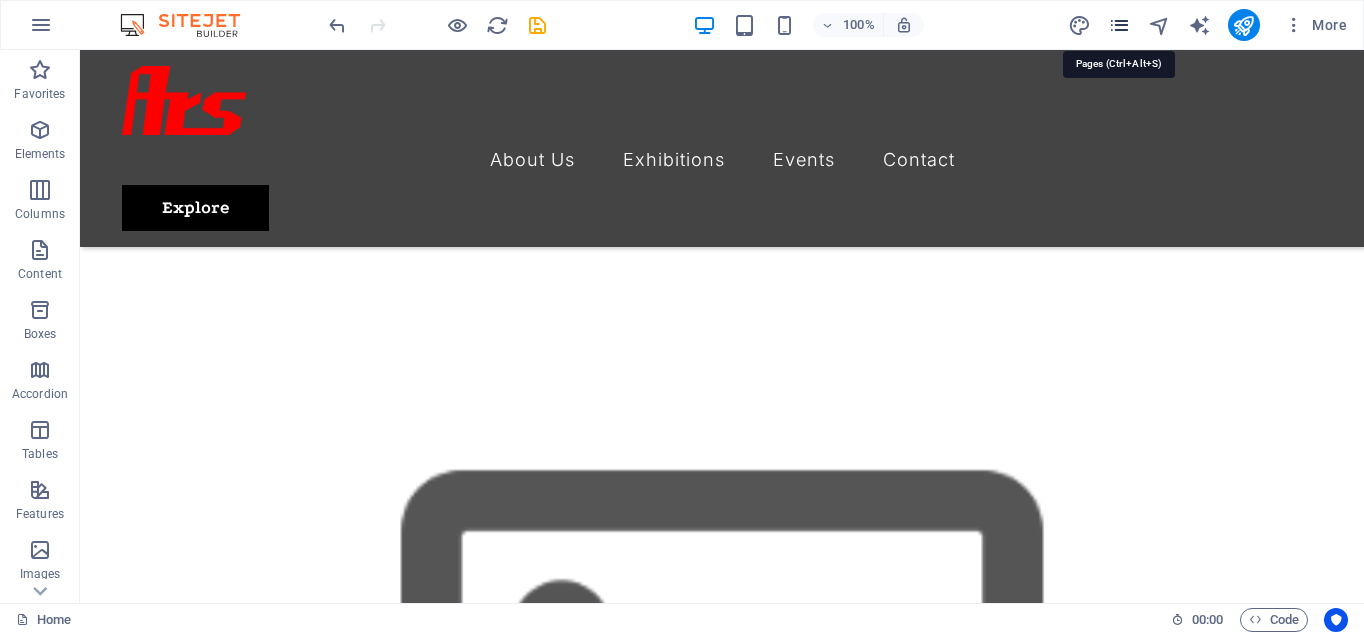 click at bounding box center [1119, 25] 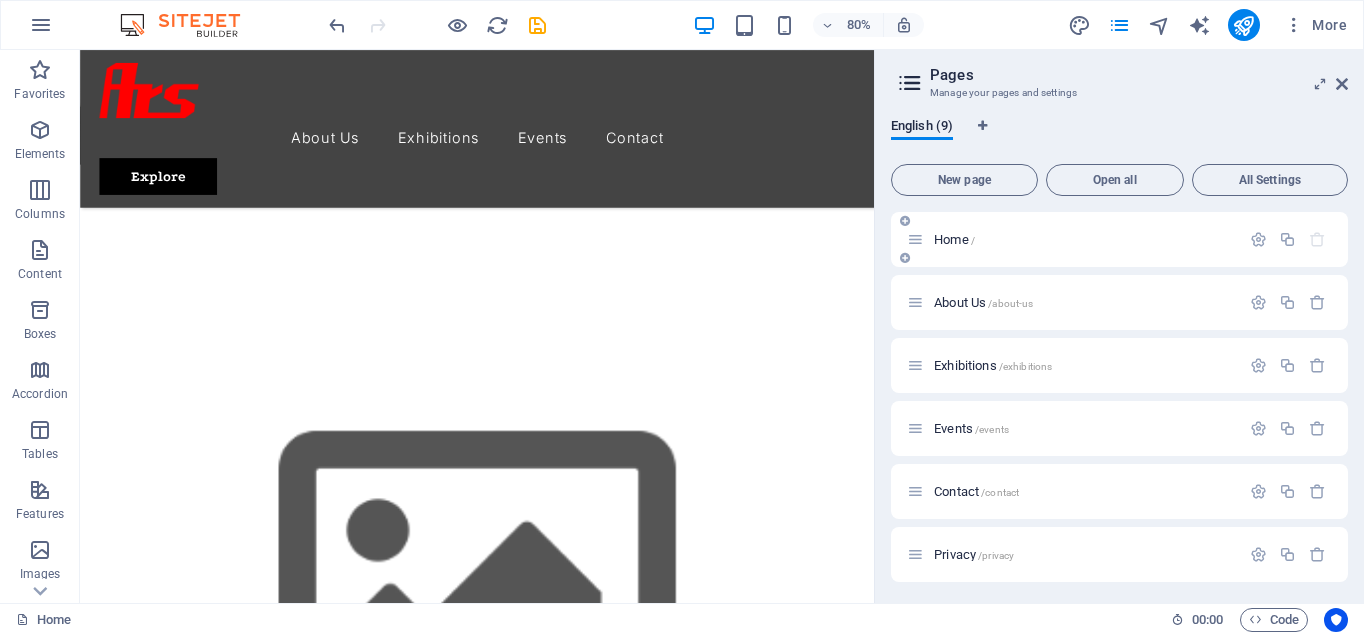 click on "Home /" at bounding box center (1073, 239) 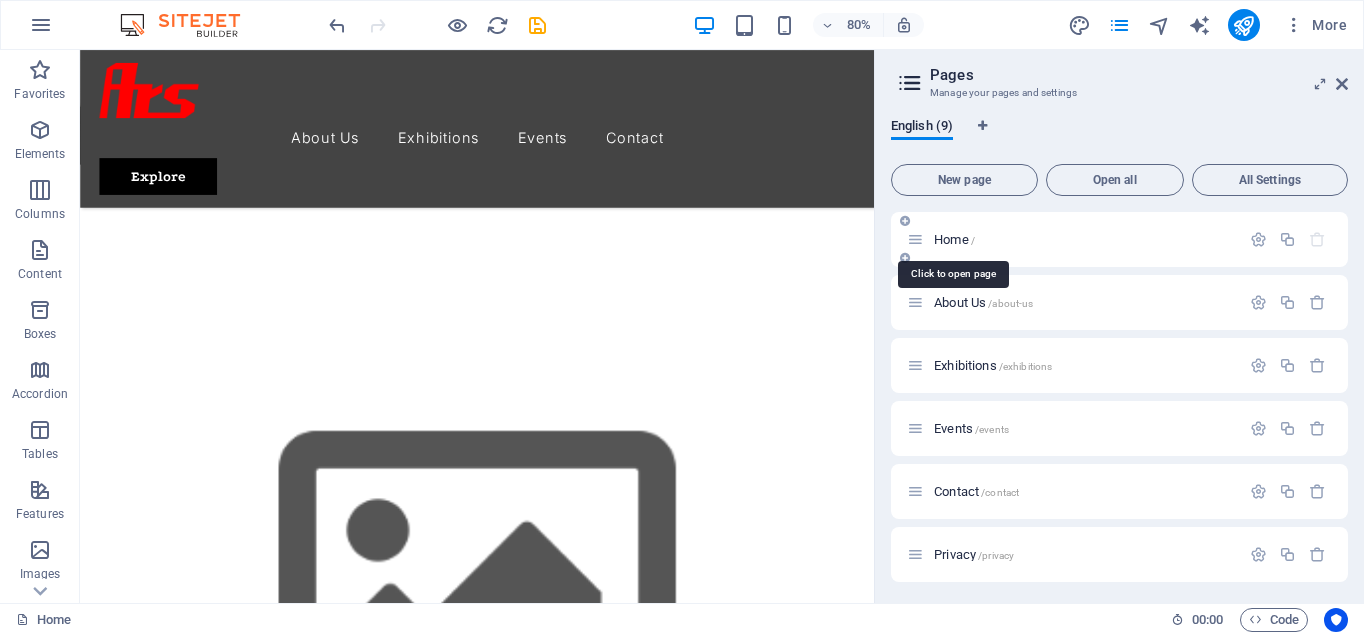 click on "Home /" at bounding box center (954, 239) 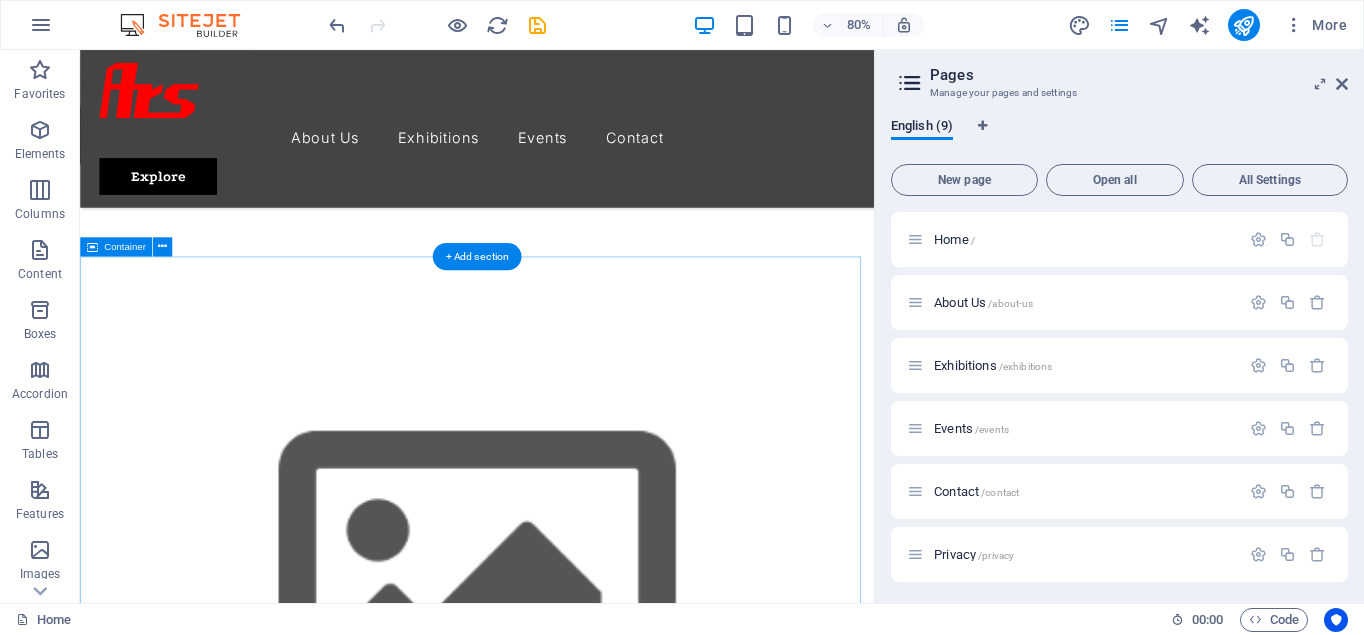 click on "Upcoming Exhibitions October 15, 2024 Artistic View Lorem ipsum dolor sit amet, consectetur adipiscing elit, sed do eiusmod tempor incididunt ut labore October 17, 2024 Modern Artists Lorem ipsum dolor sit amet, consectetur adipiscing elit, sed do eiusmod tempor incididunt ut labore October 20, 2024 Art and Music Lorem ipsum dolor sit amet, consectetur adipiscing elit, sed do eiusmod tempor incididunt ut labore October 22, 2024 Making New Era Lorem ipsum dolor sit amet, consectetur adipiscing elit, sed do eiusmod tempor incididunt ut labore November 13, 2024 The Evolution of Painting Lorem ipsum dolor sit amet, consectetur adipiscing elit, sed do eiusmod tempor incididunt ut labore November 16, 2024 Classical Art Lorem ipsum dolor sit amet, consectetur adipiscing elit, sed do eiusmod tempor incididunt ut labore  Vorherige Nächste" at bounding box center (576, 4182) 